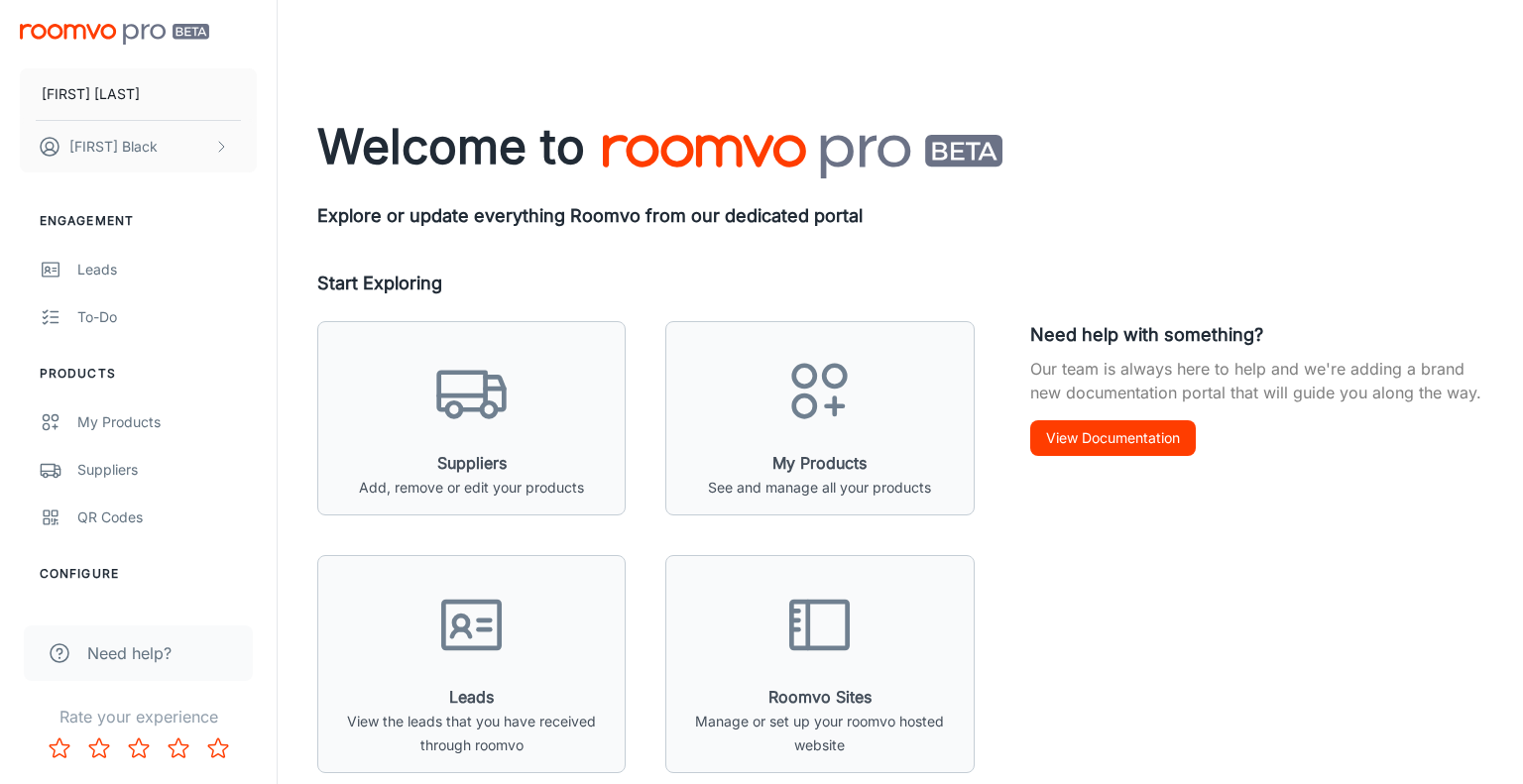 scroll, scrollTop: 0, scrollLeft: 0, axis: both 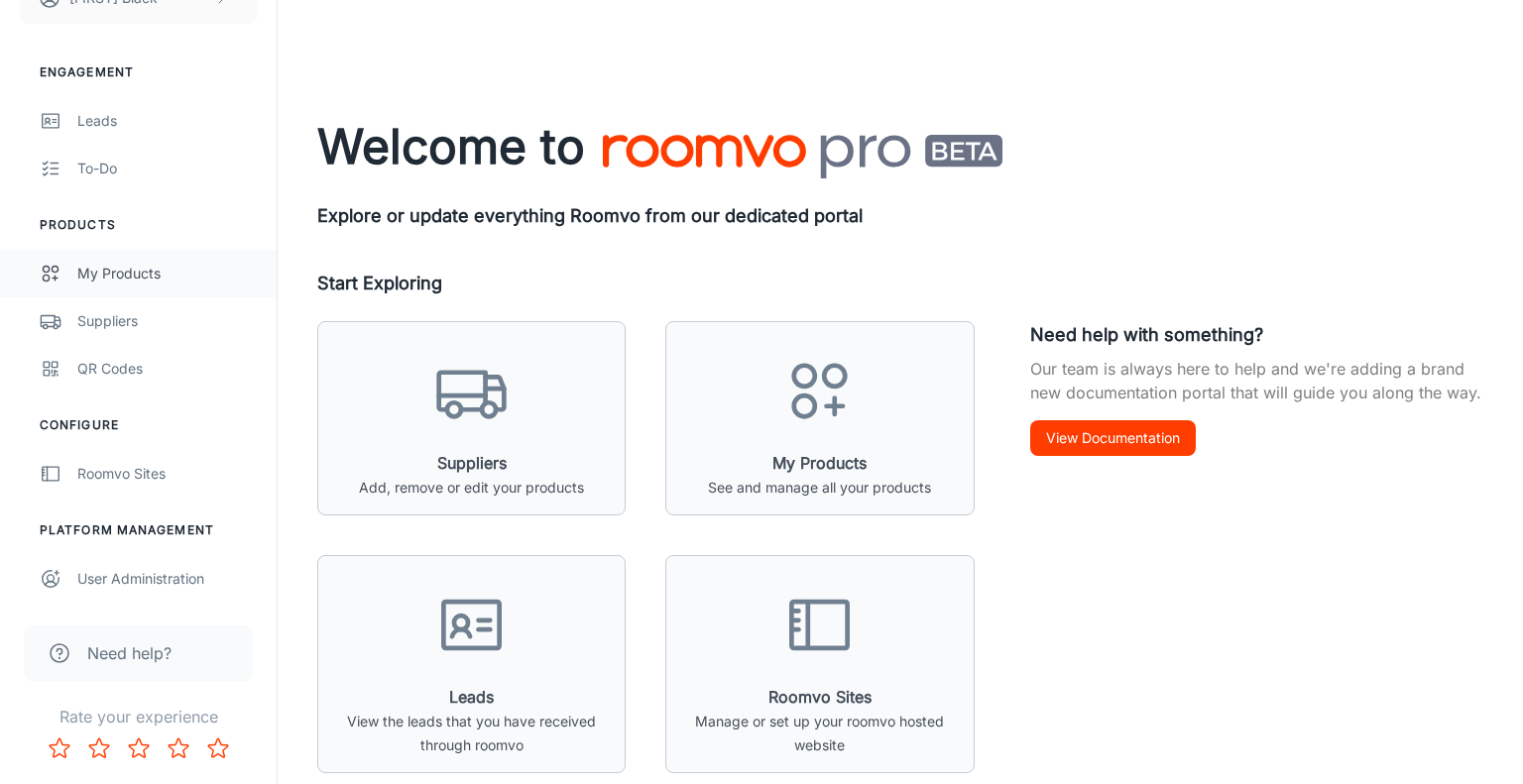 click on "My Products" at bounding box center [167, 274] 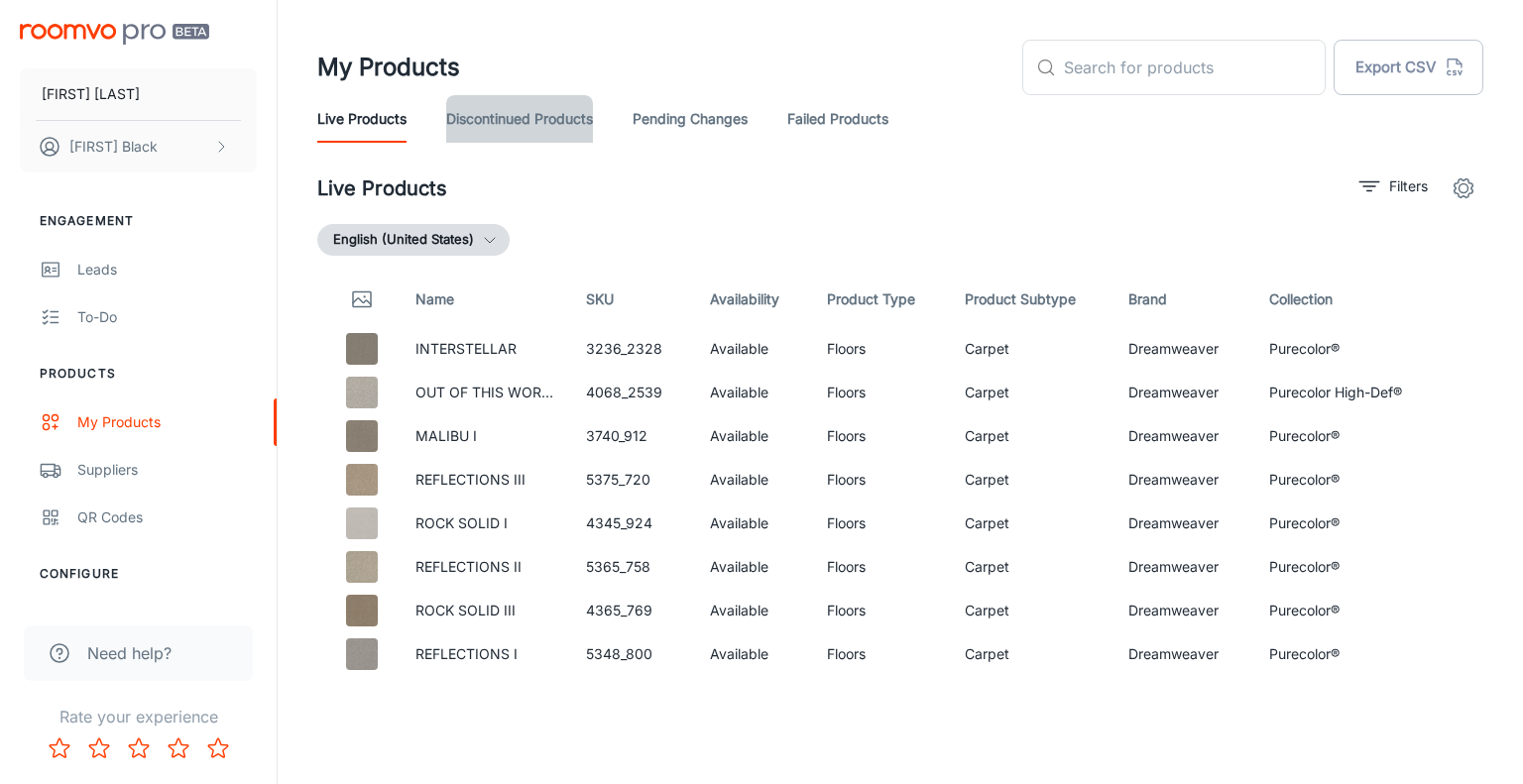 click on "Discontinued Products" at bounding box center (520, 119) 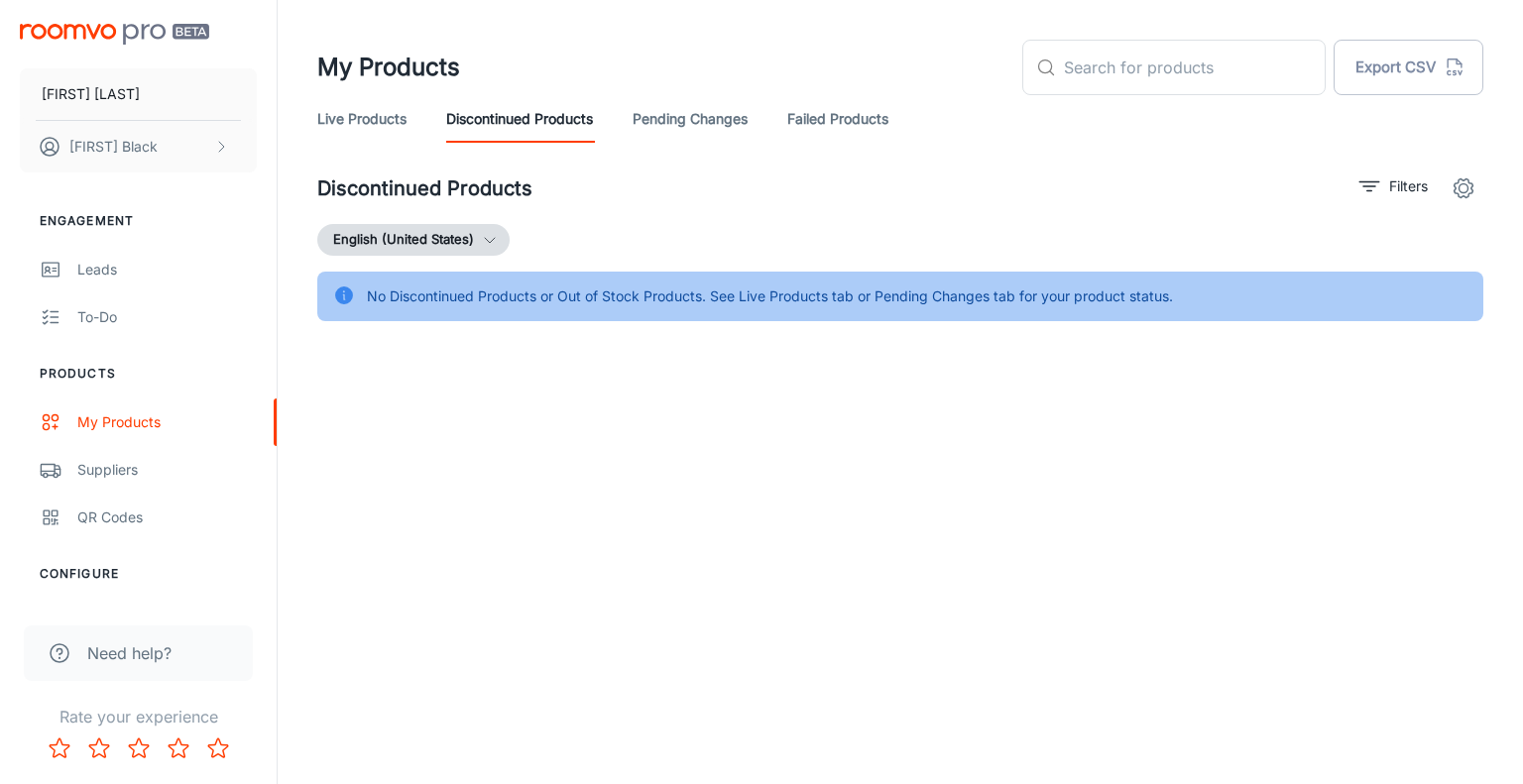 click on "Pending Changes" at bounding box center (690, 119) 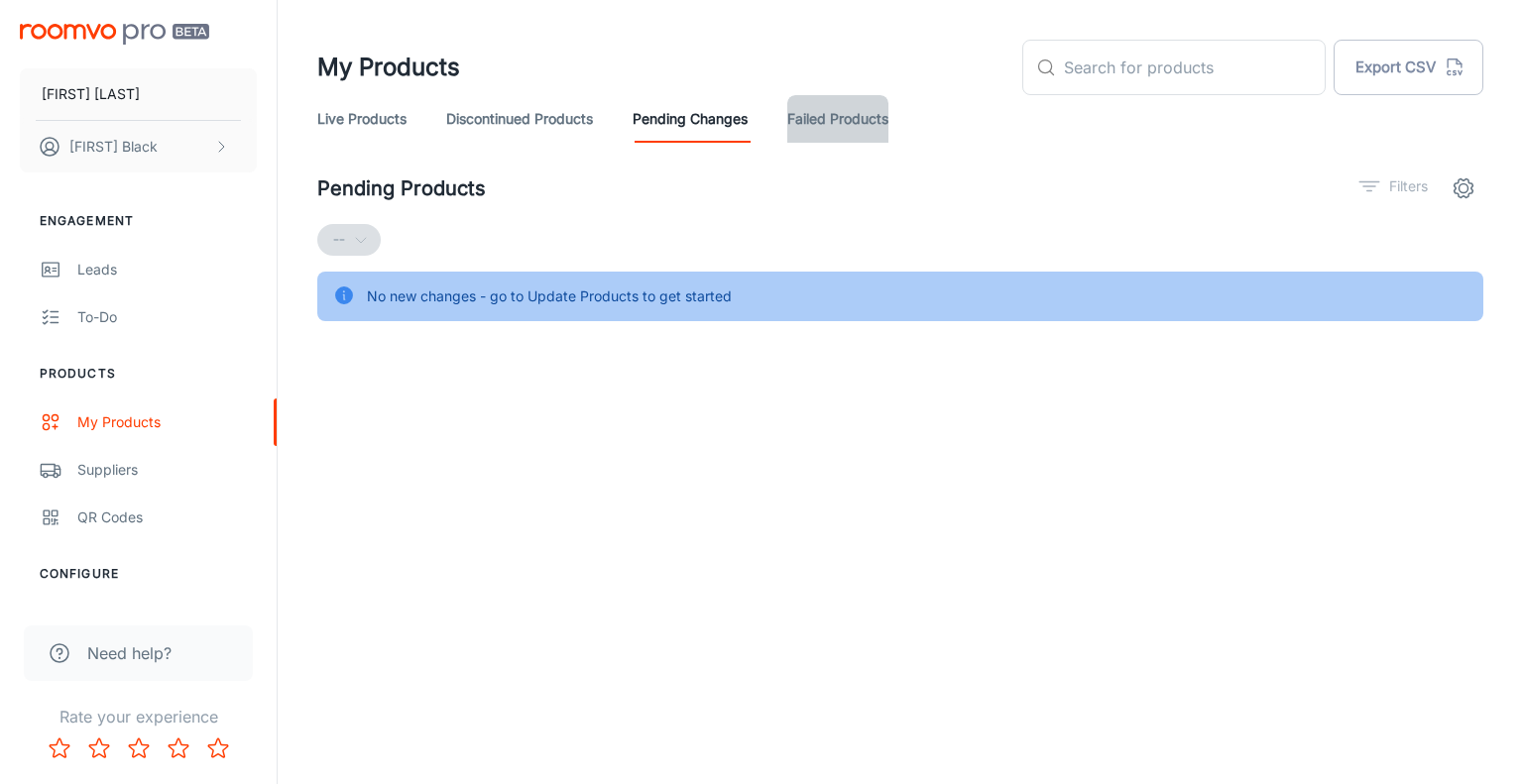 click on "Failed Products" at bounding box center [838, 119] 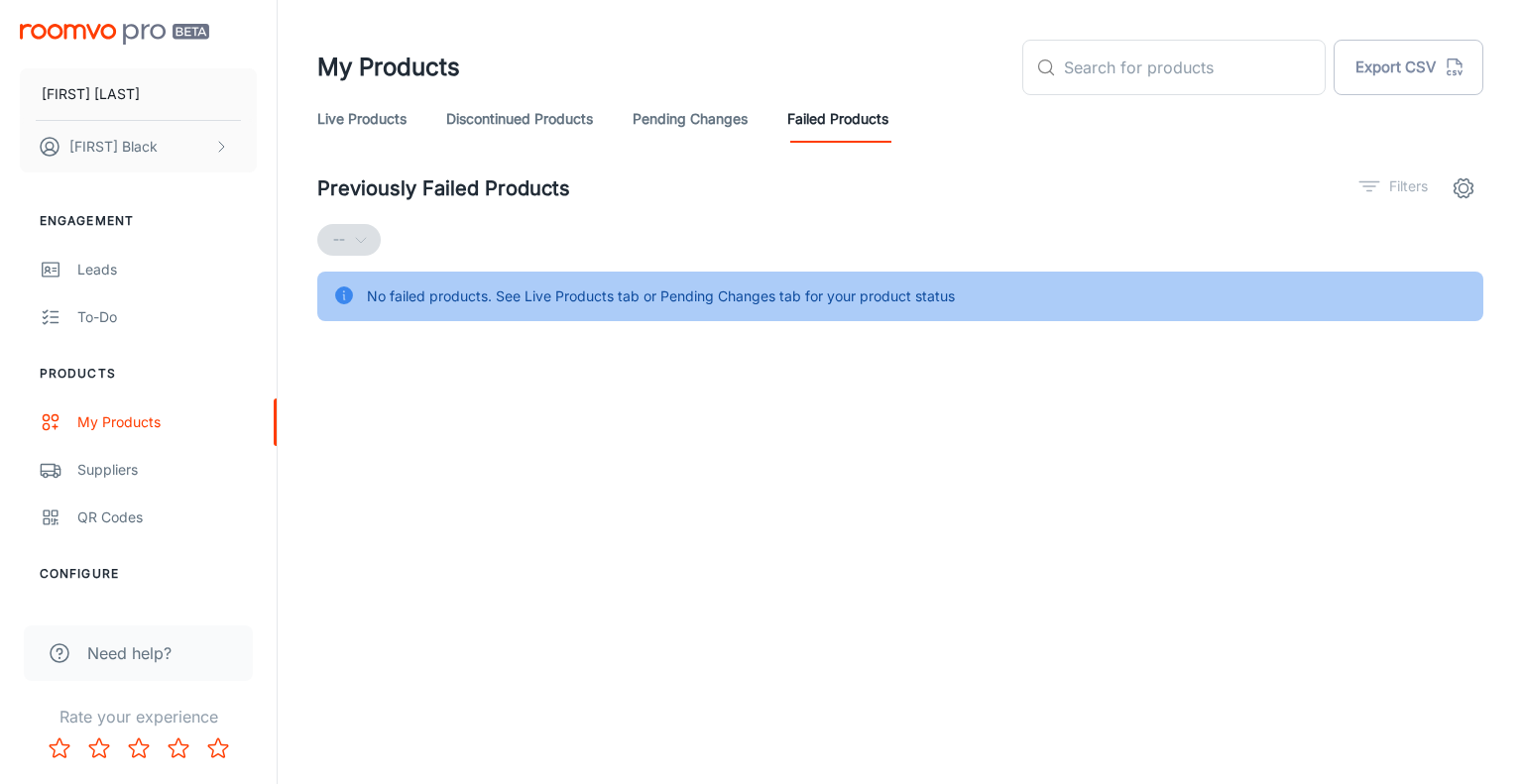 click on "Live Products" at bounding box center [362, 119] 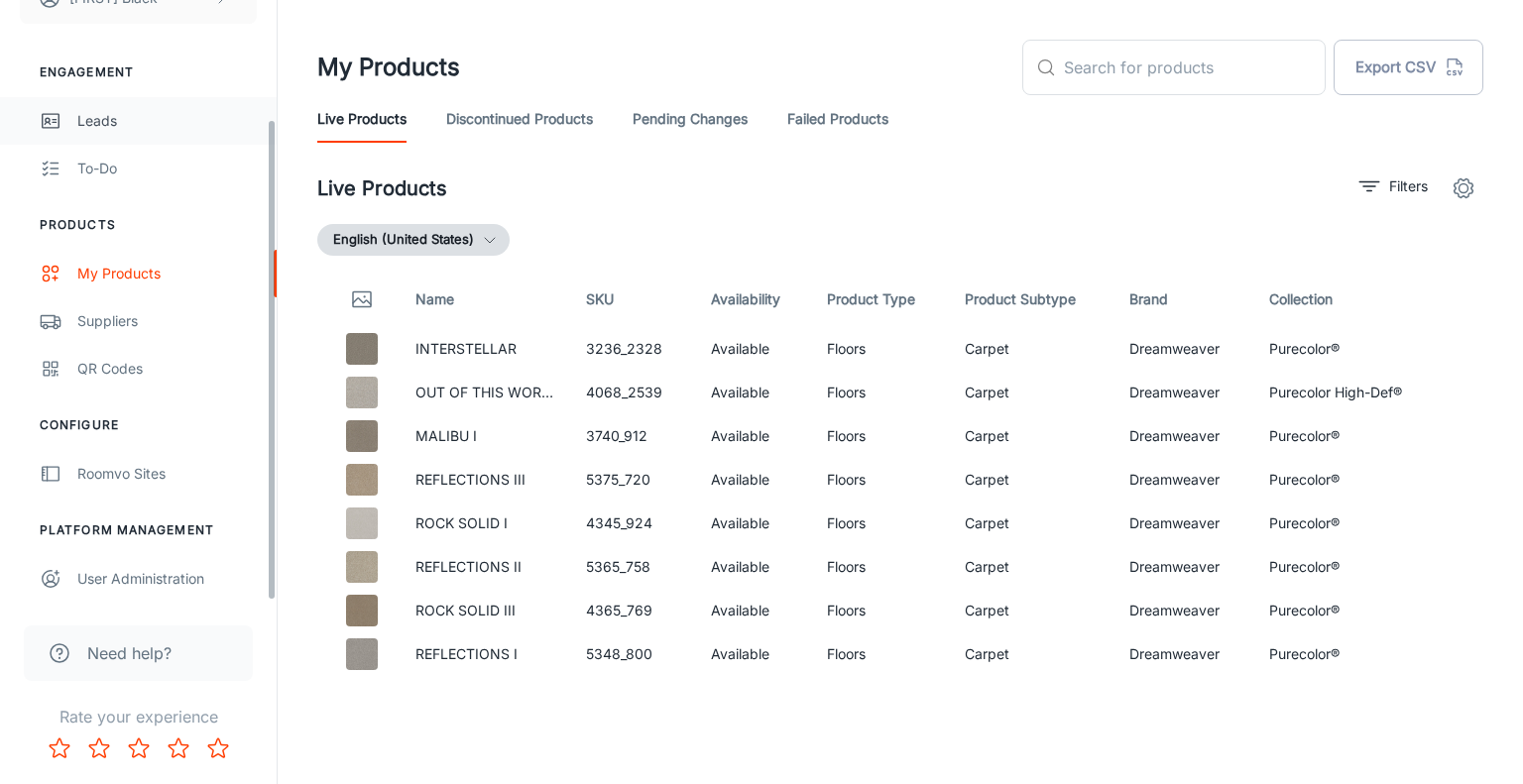 scroll, scrollTop: 0, scrollLeft: 0, axis: both 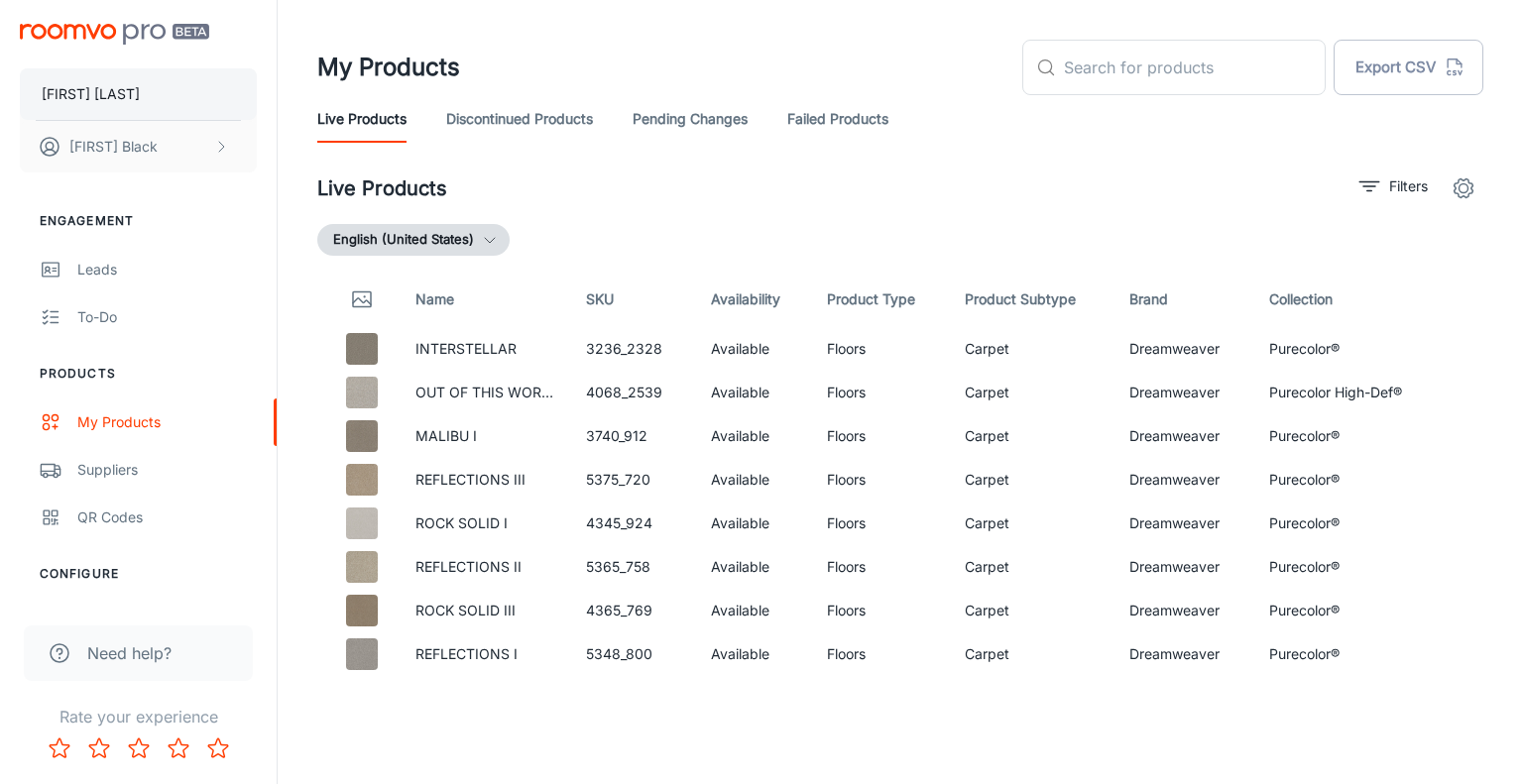 click on "[FIRST] [LAST]" at bounding box center [138, 94] 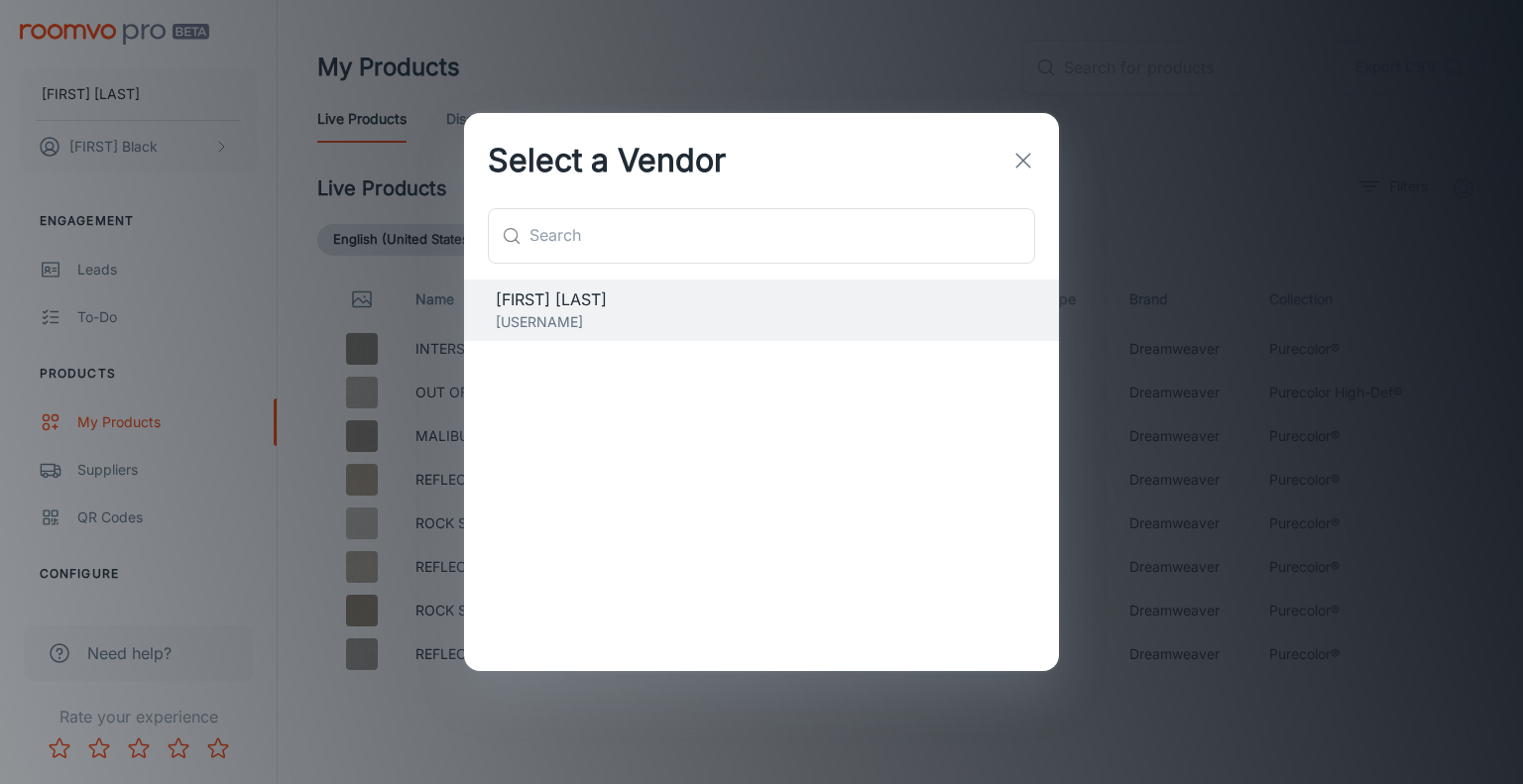 click at bounding box center (1023, 161) 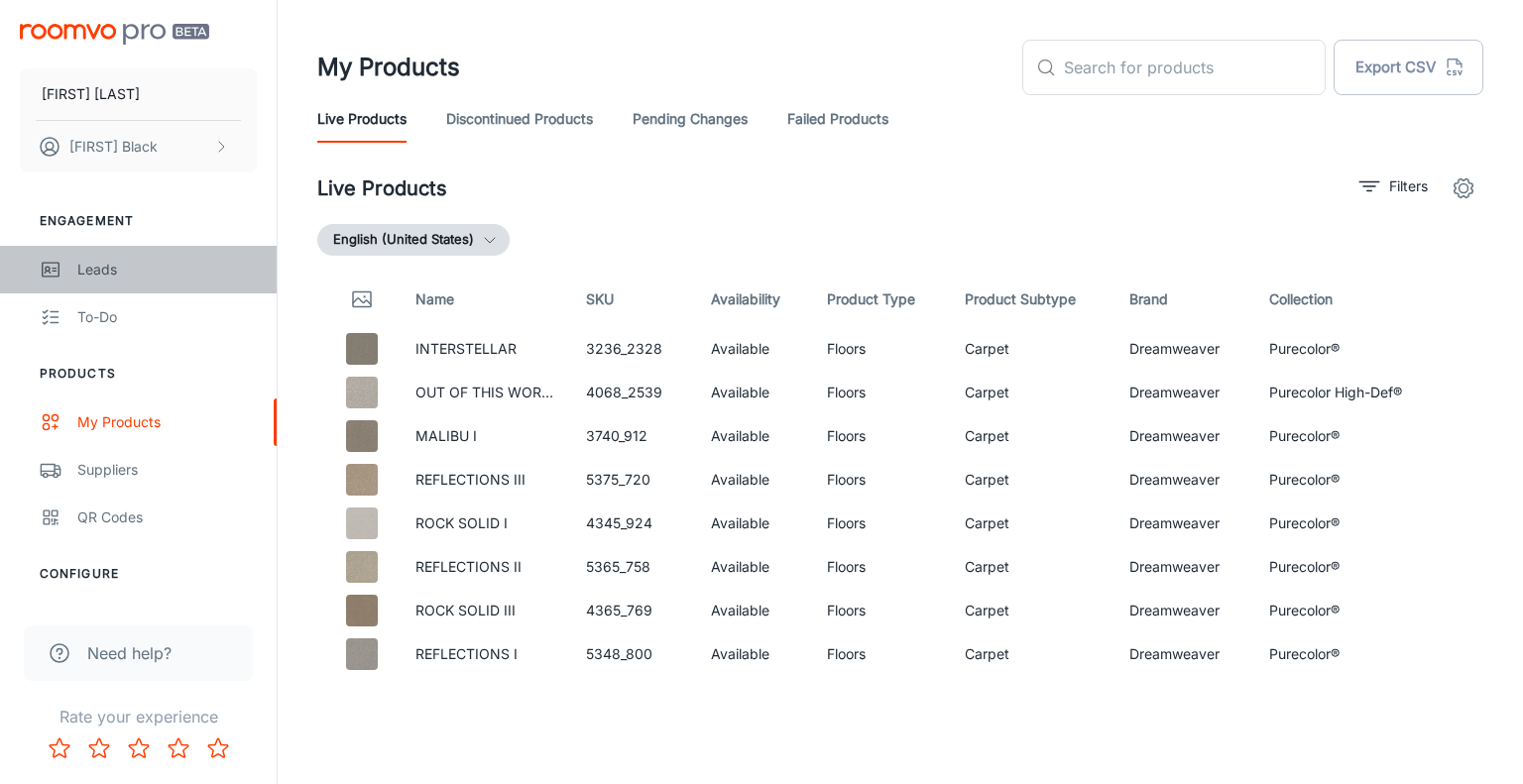click on "Leads" at bounding box center (167, 270) 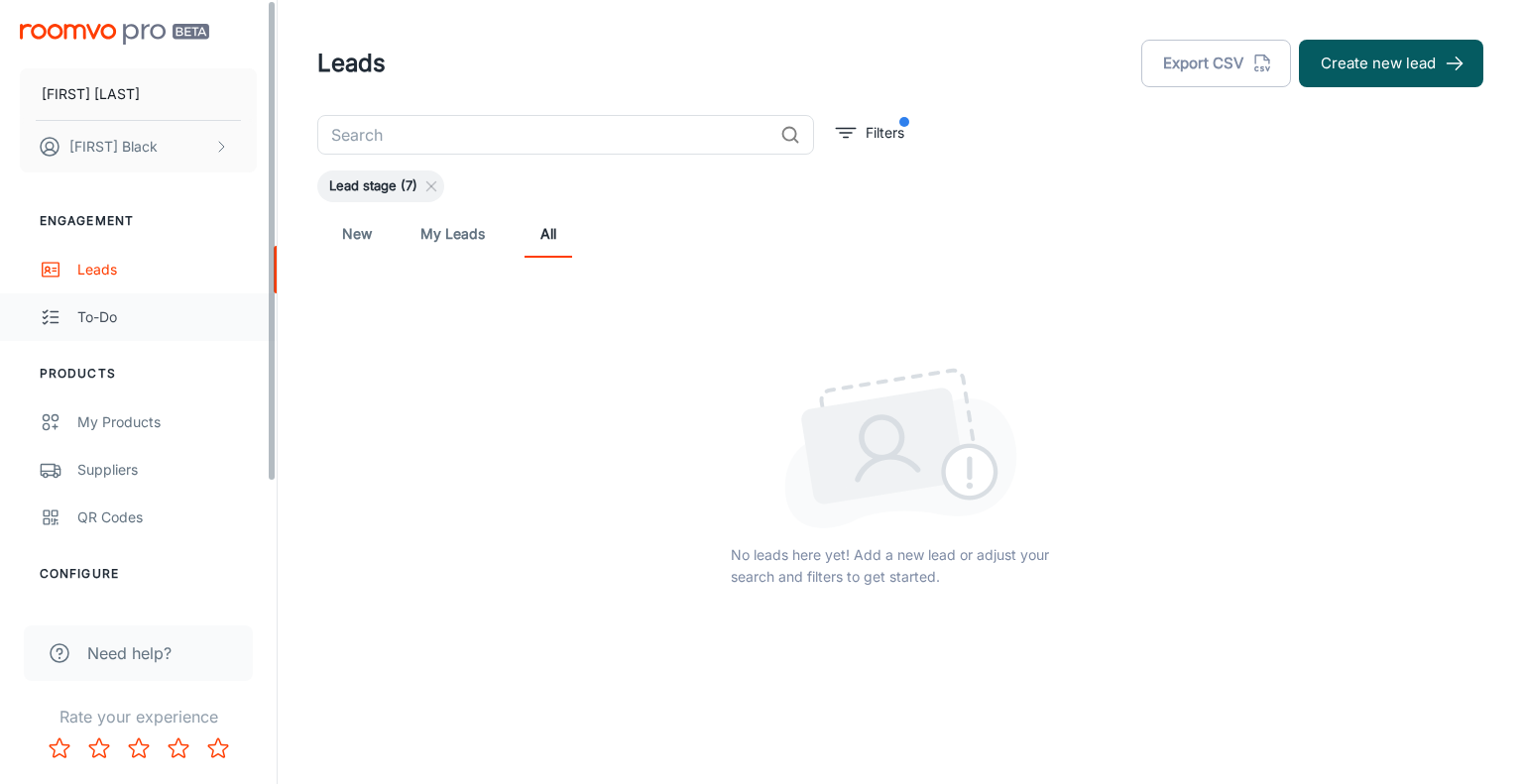 click on "To-do" at bounding box center [138, 317] 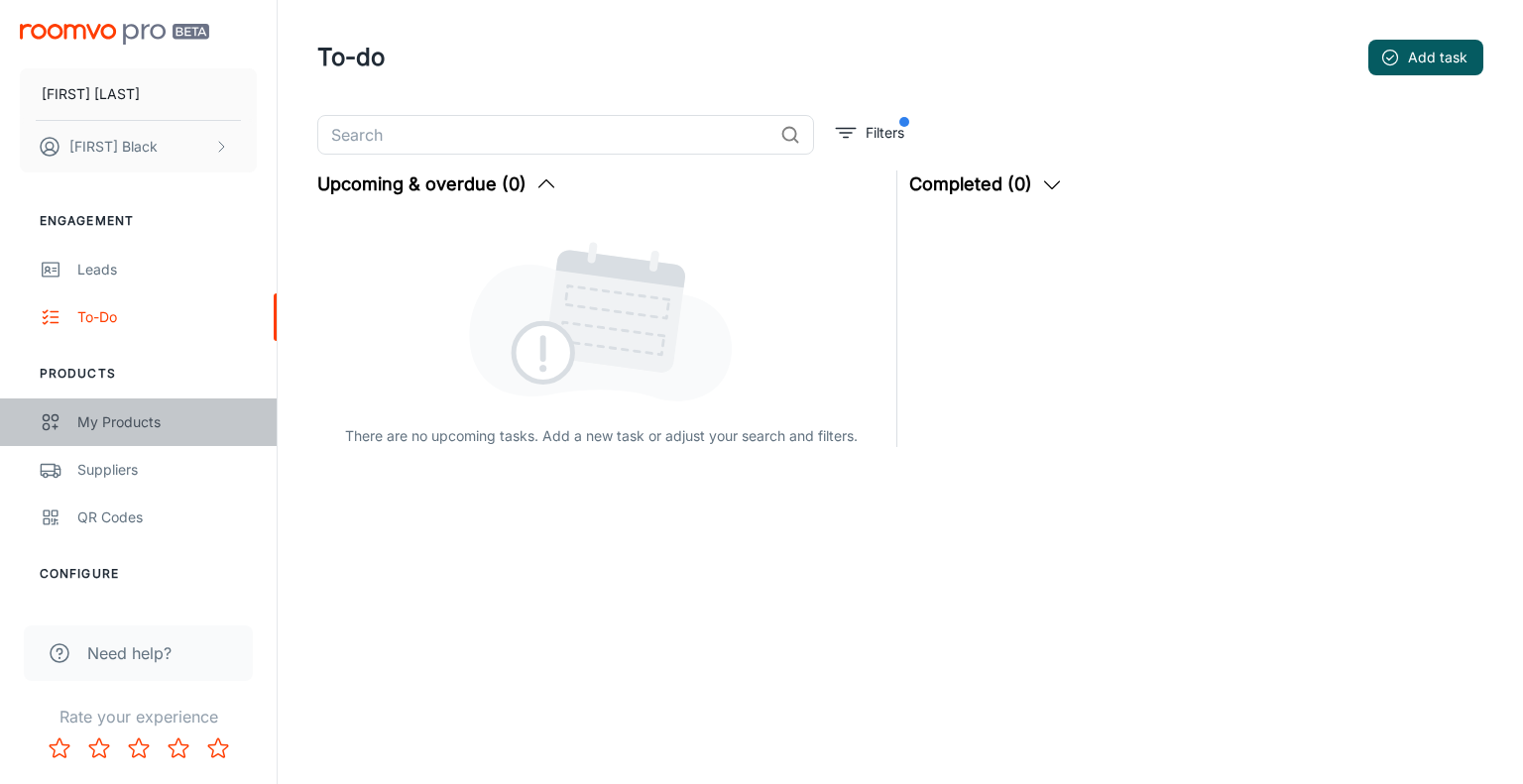 click on "My Products" at bounding box center [167, 422] 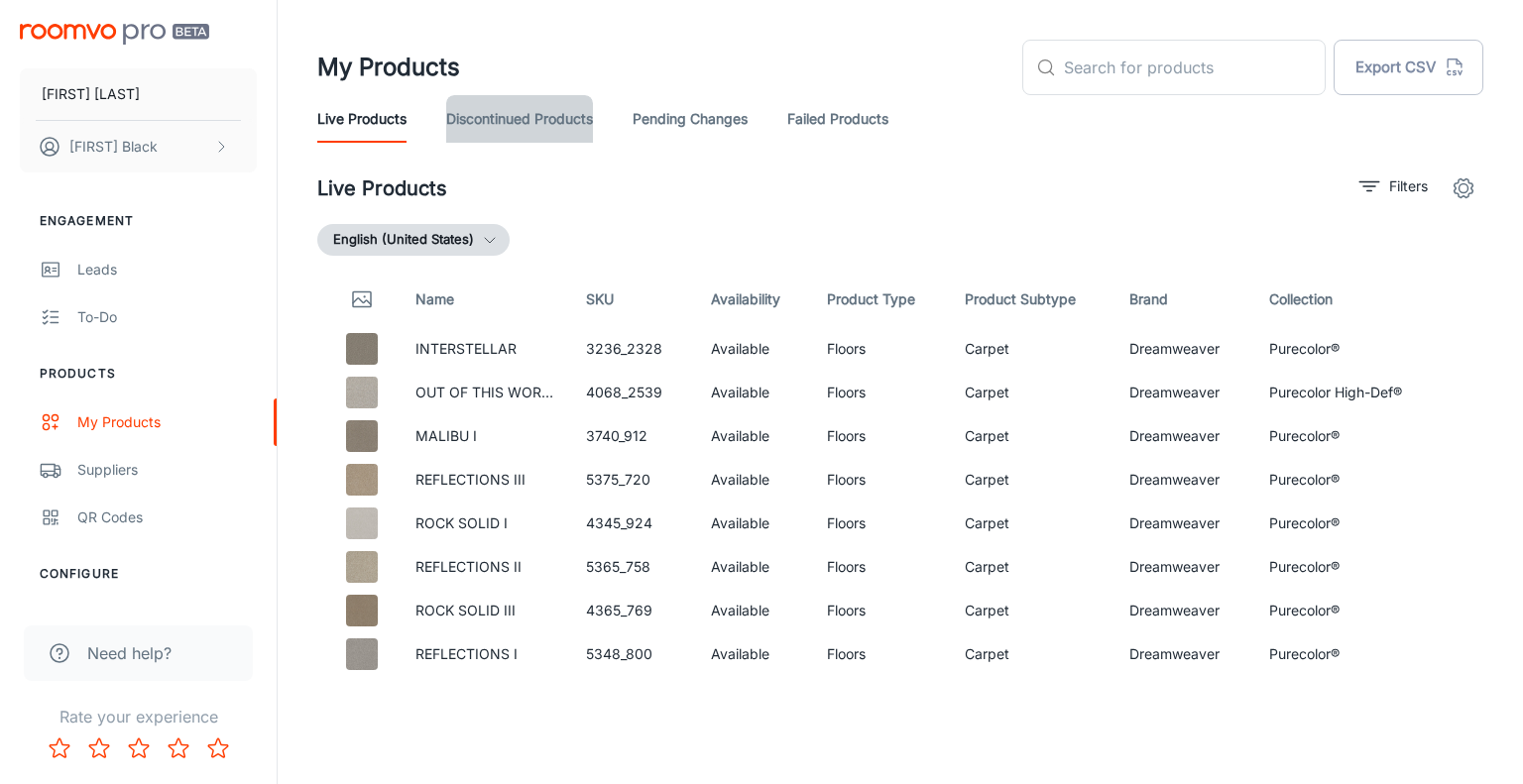 click on "Discontinued Products" at bounding box center [520, 119] 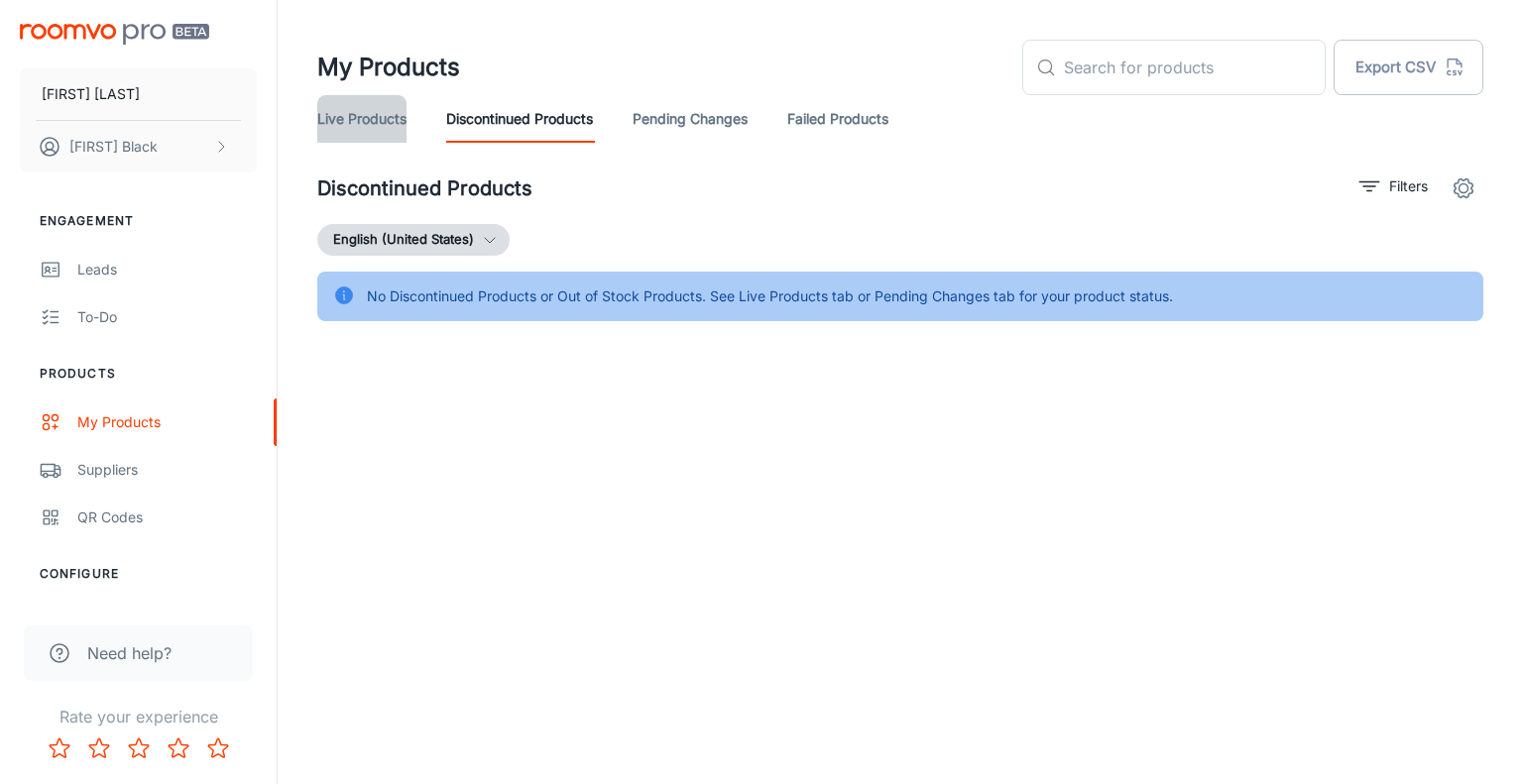 click on "Live Products" at bounding box center [362, 119] 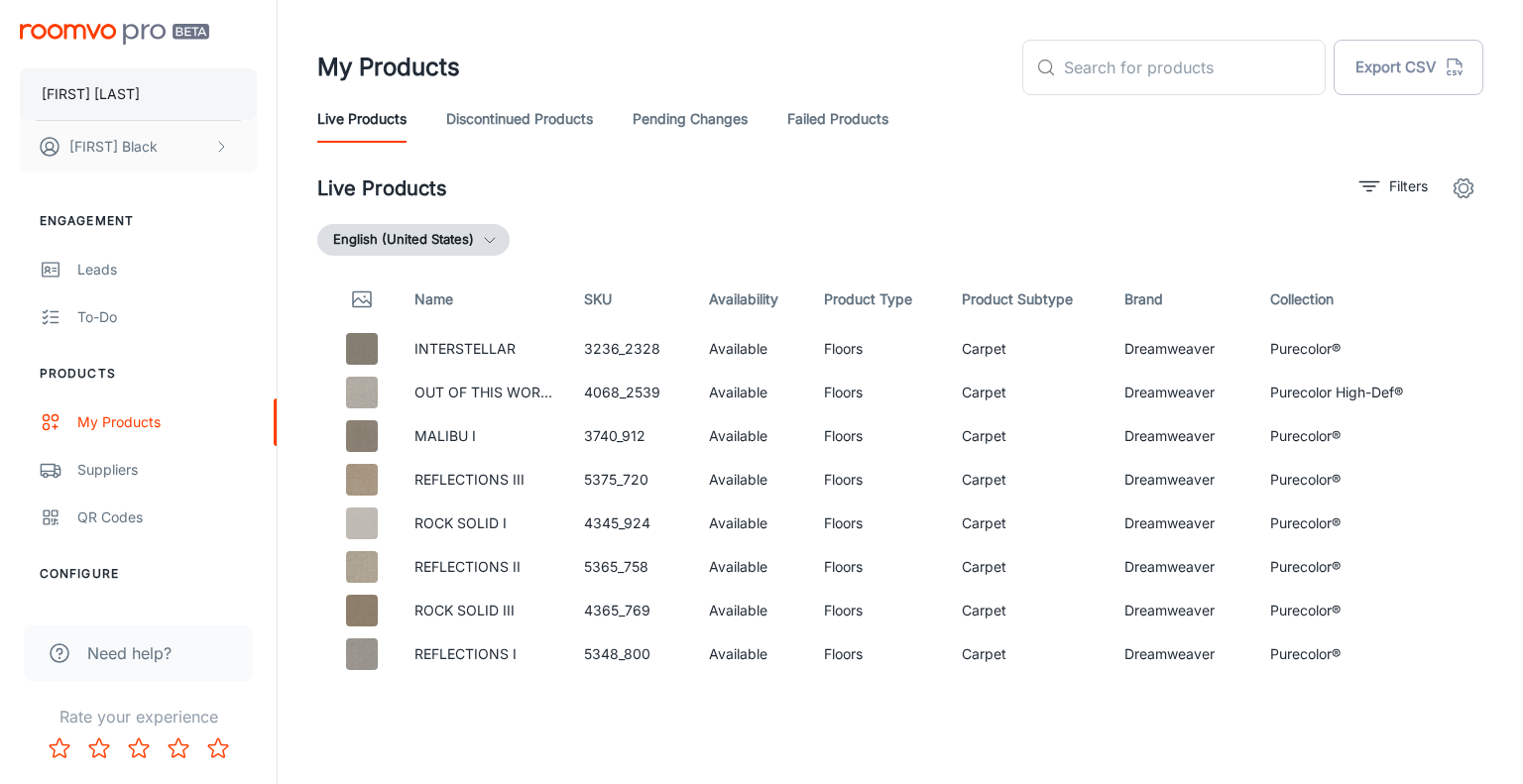click on "[FIRST] [LAST]" at bounding box center (90, 94) 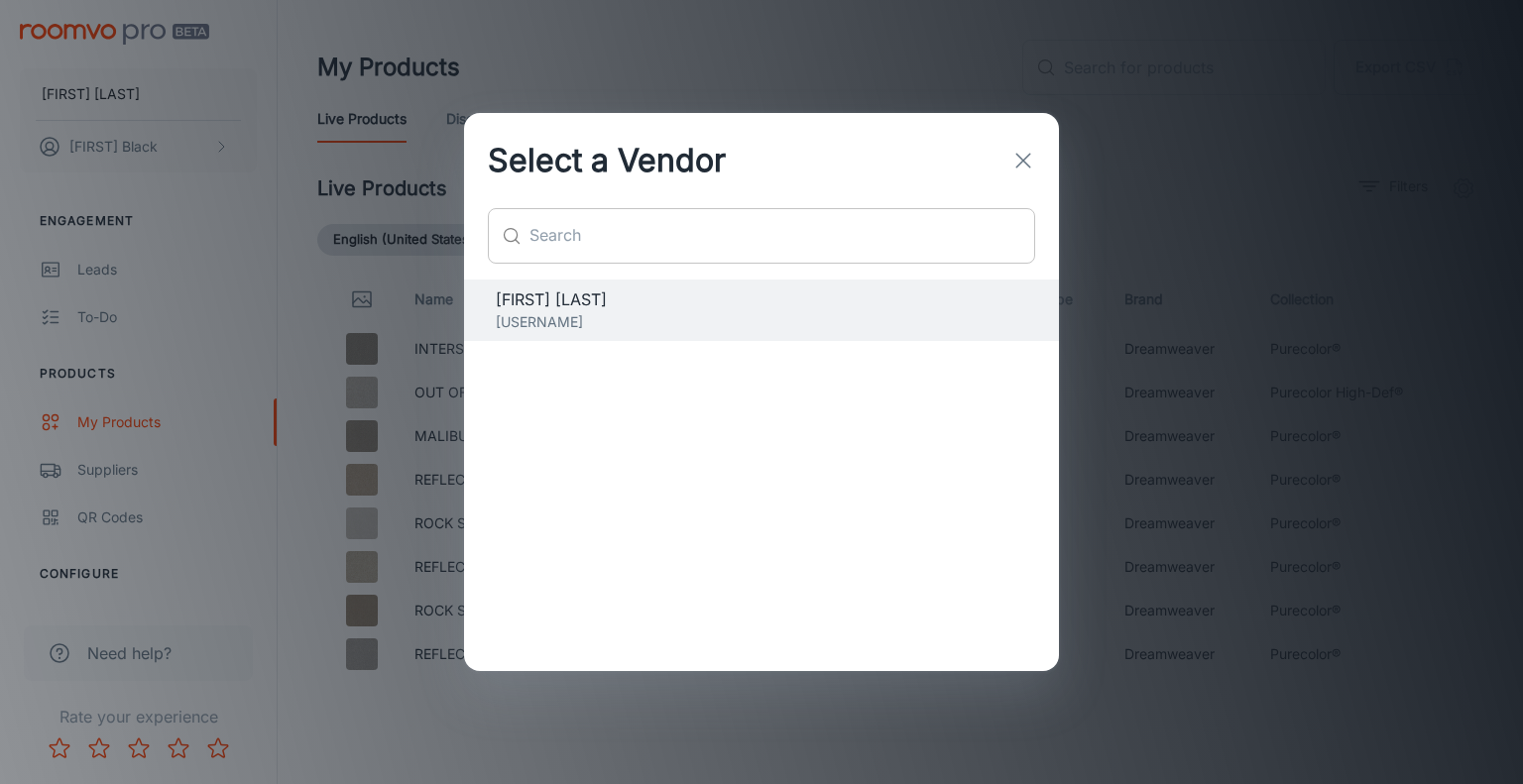 click at bounding box center [782, 236] 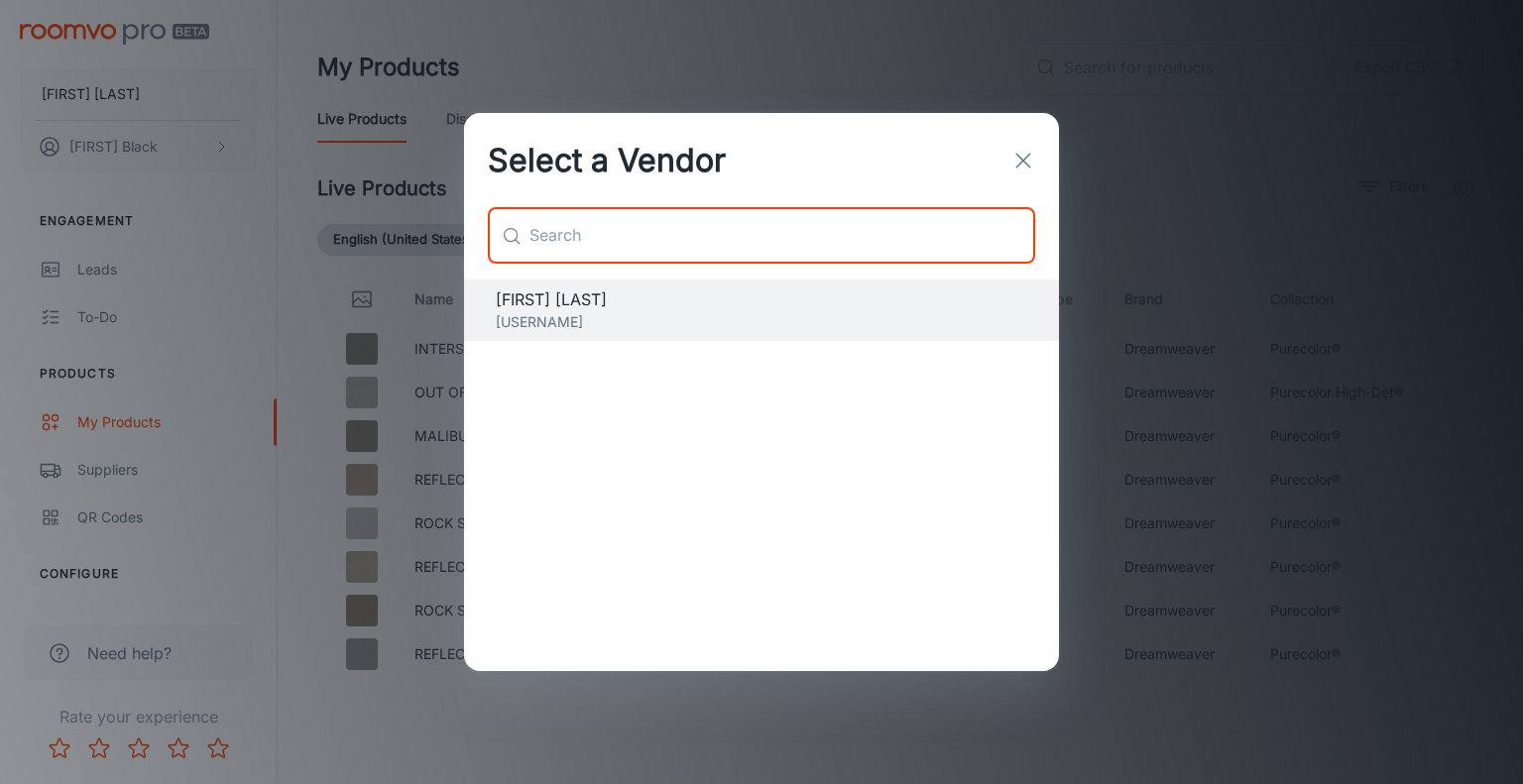 click at bounding box center [1023, 161] 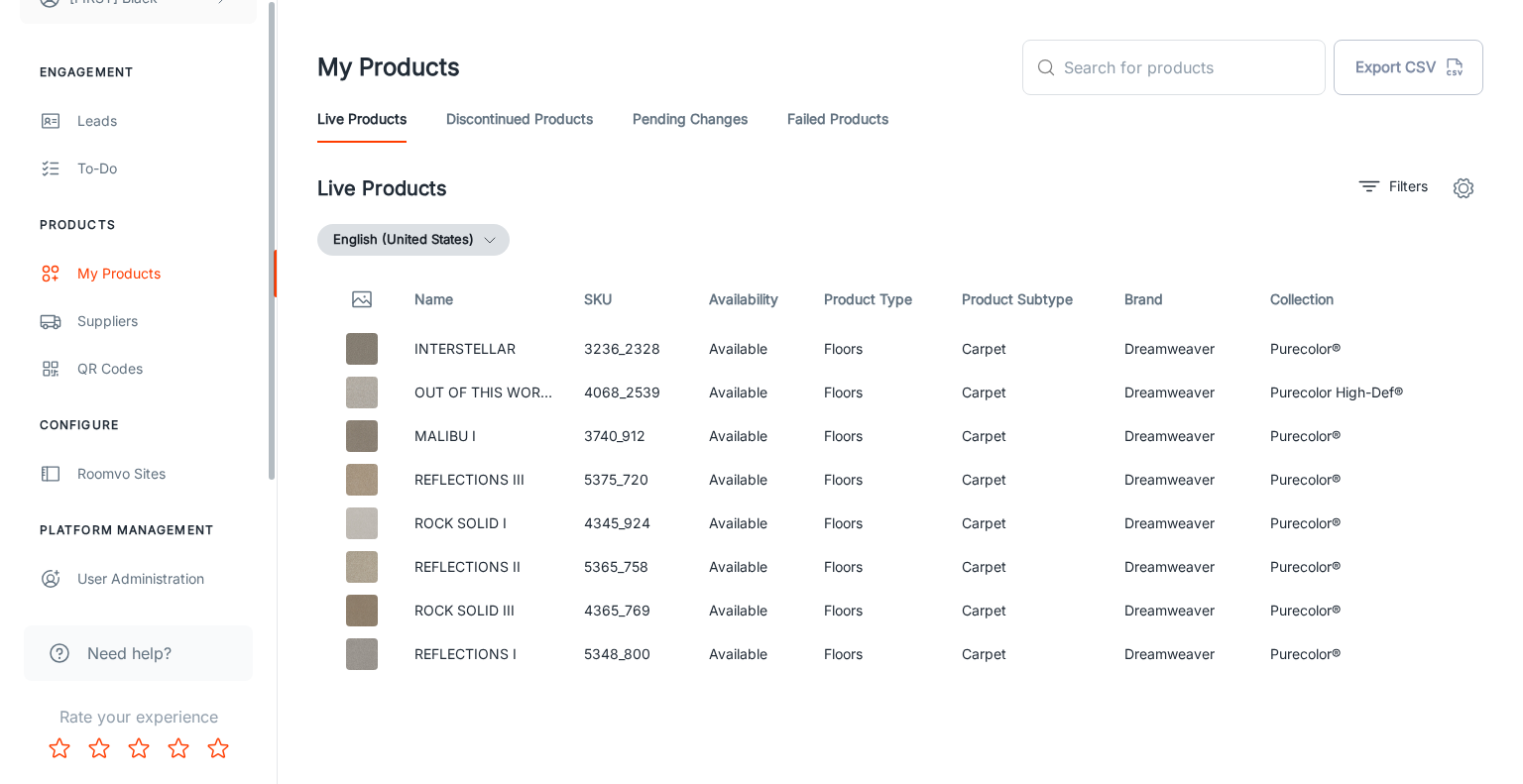 scroll, scrollTop: 0, scrollLeft: 0, axis: both 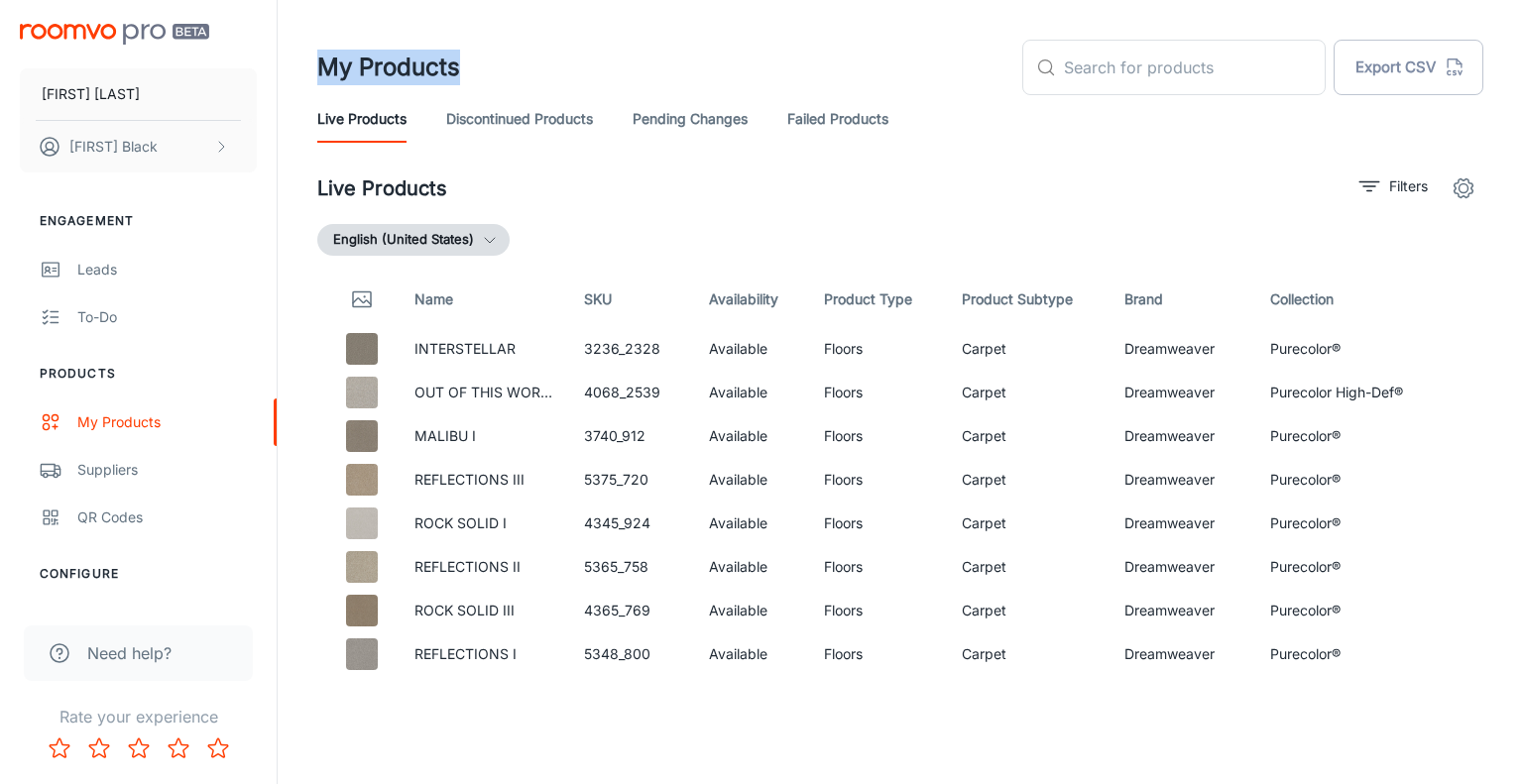 drag, startPoint x: 324, startPoint y: 71, endPoint x: 474, endPoint y: 67, distance: 150.05332 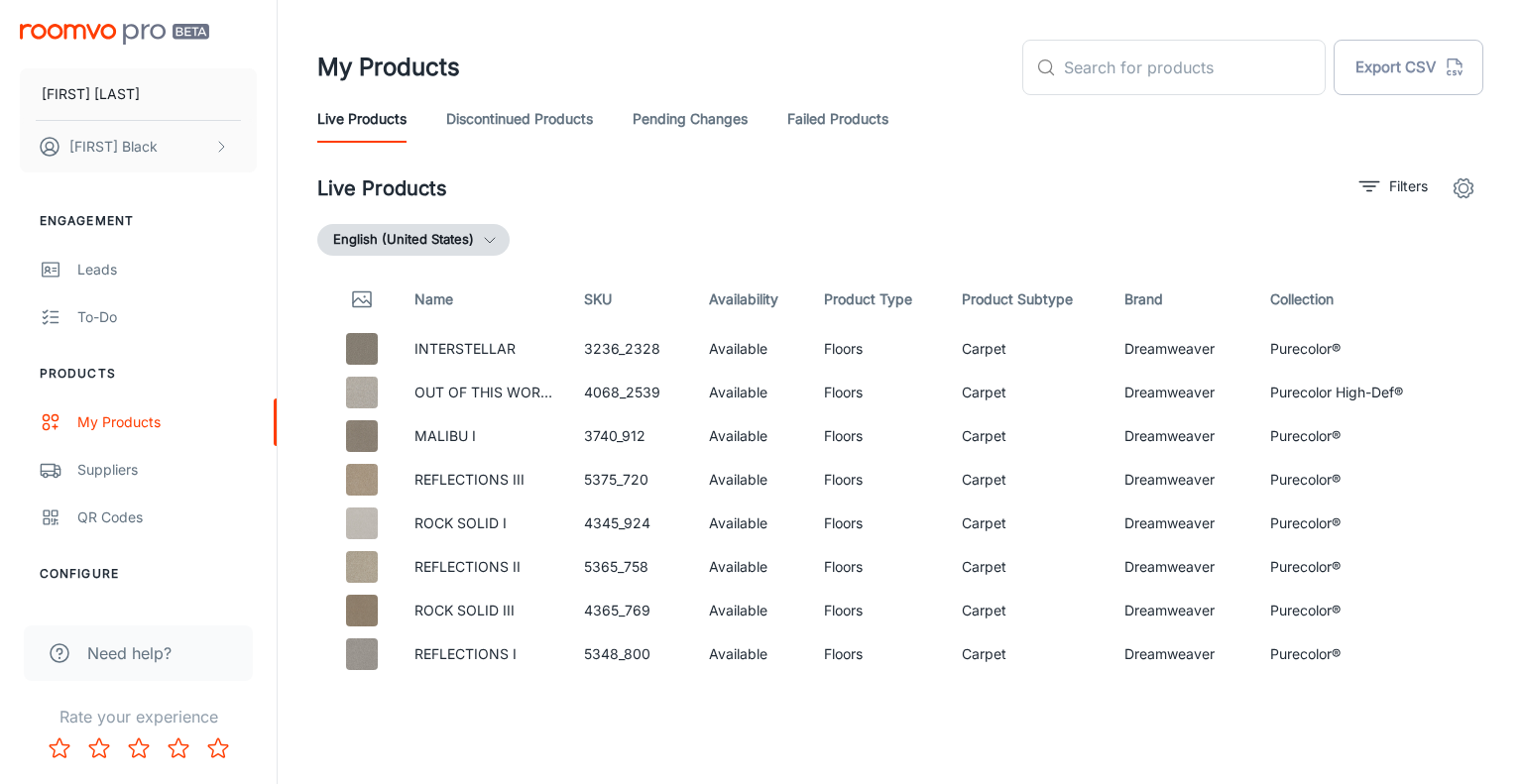 click on "My Products ​ ​ Export CSV" at bounding box center [900, 67] 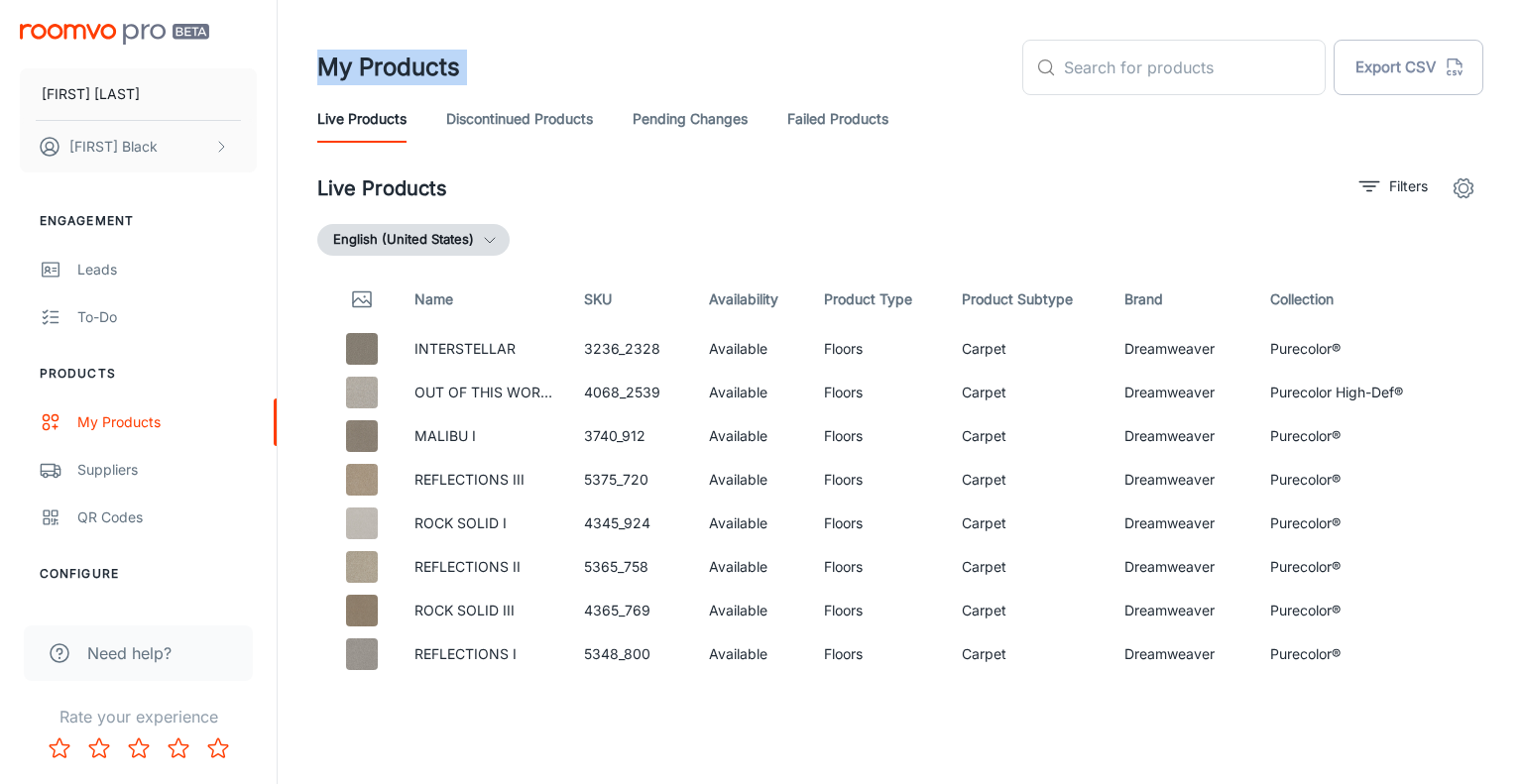 drag, startPoint x: 474, startPoint y: 67, endPoint x: 351, endPoint y: 67, distance: 123 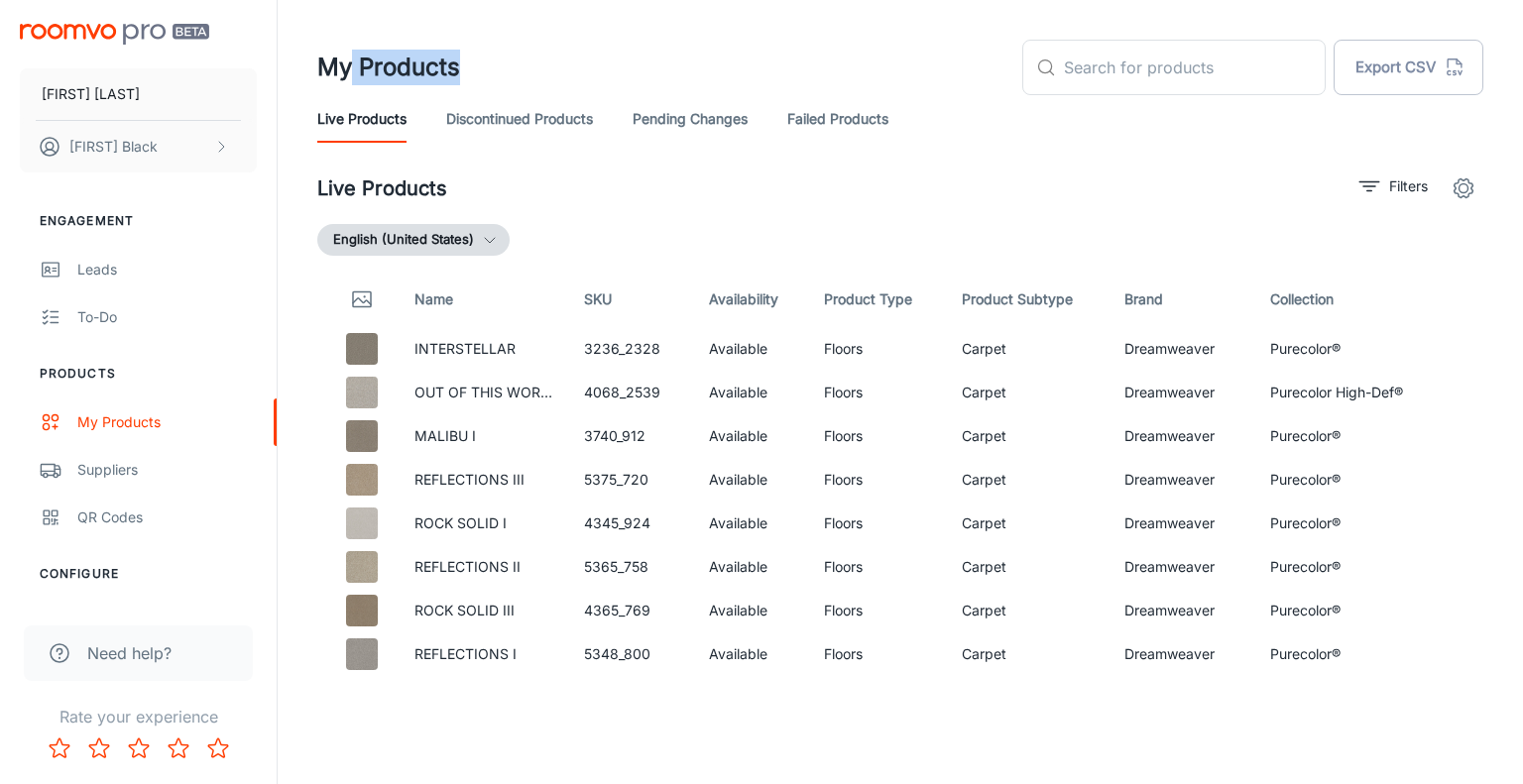 drag, startPoint x: 351, startPoint y: 67, endPoint x: 428, endPoint y: 69, distance: 77.02597 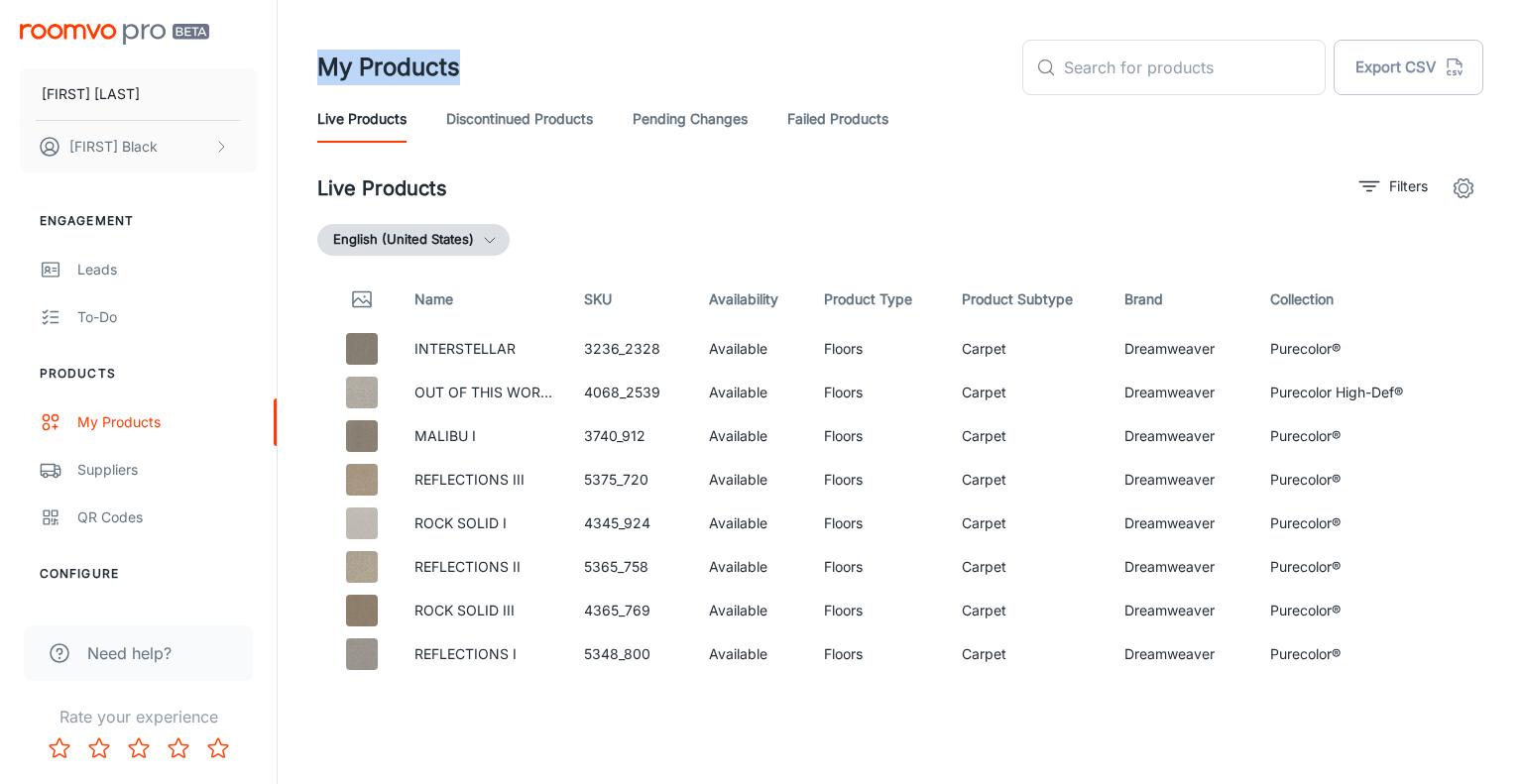 drag, startPoint x: 428, startPoint y: 69, endPoint x: 333, endPoint y: 71, distance: 95.02105 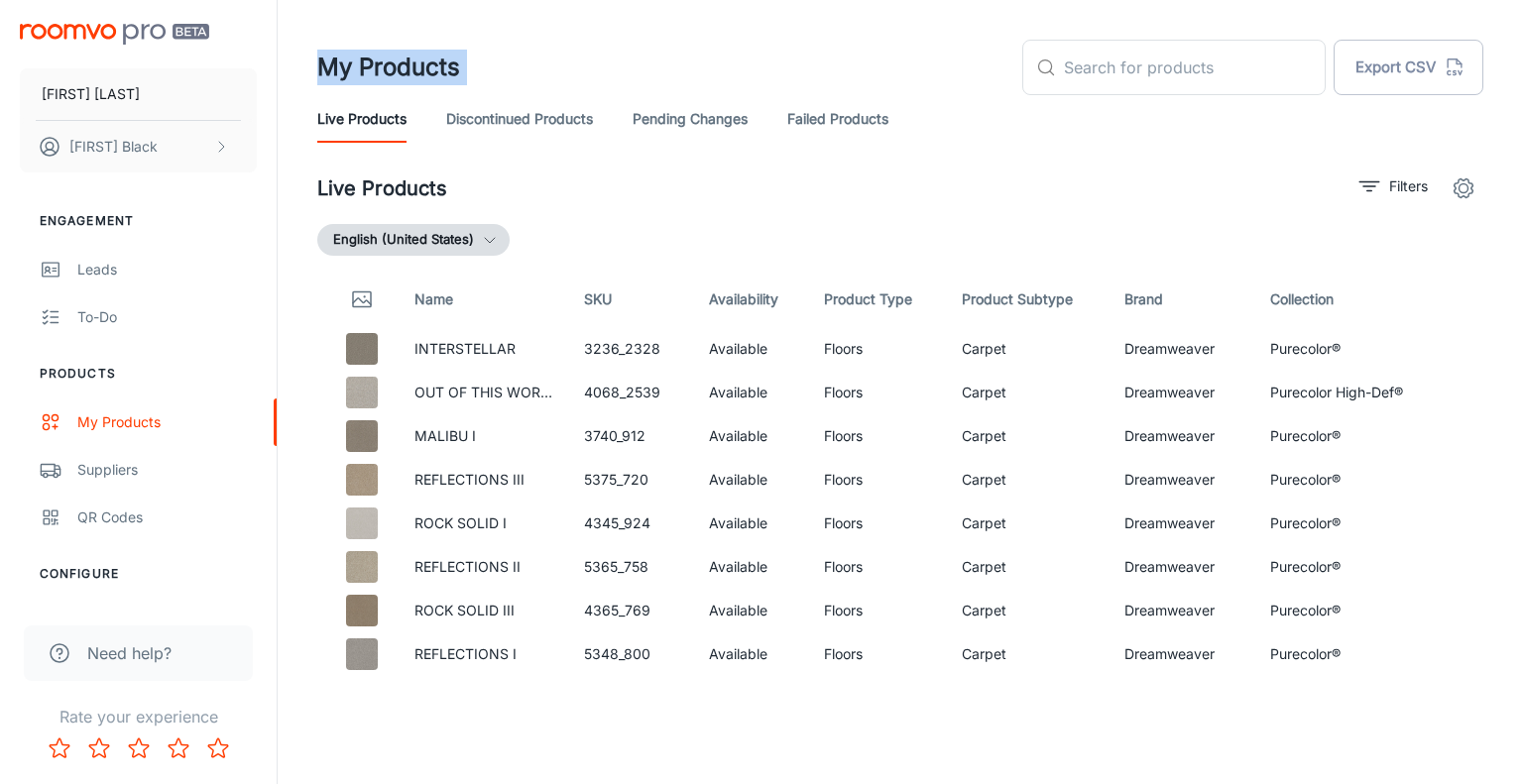 drag, startPoint x: 333, startPoint y: 71, endPoint x: 472, endPoint y: 70, distance: 139.0036 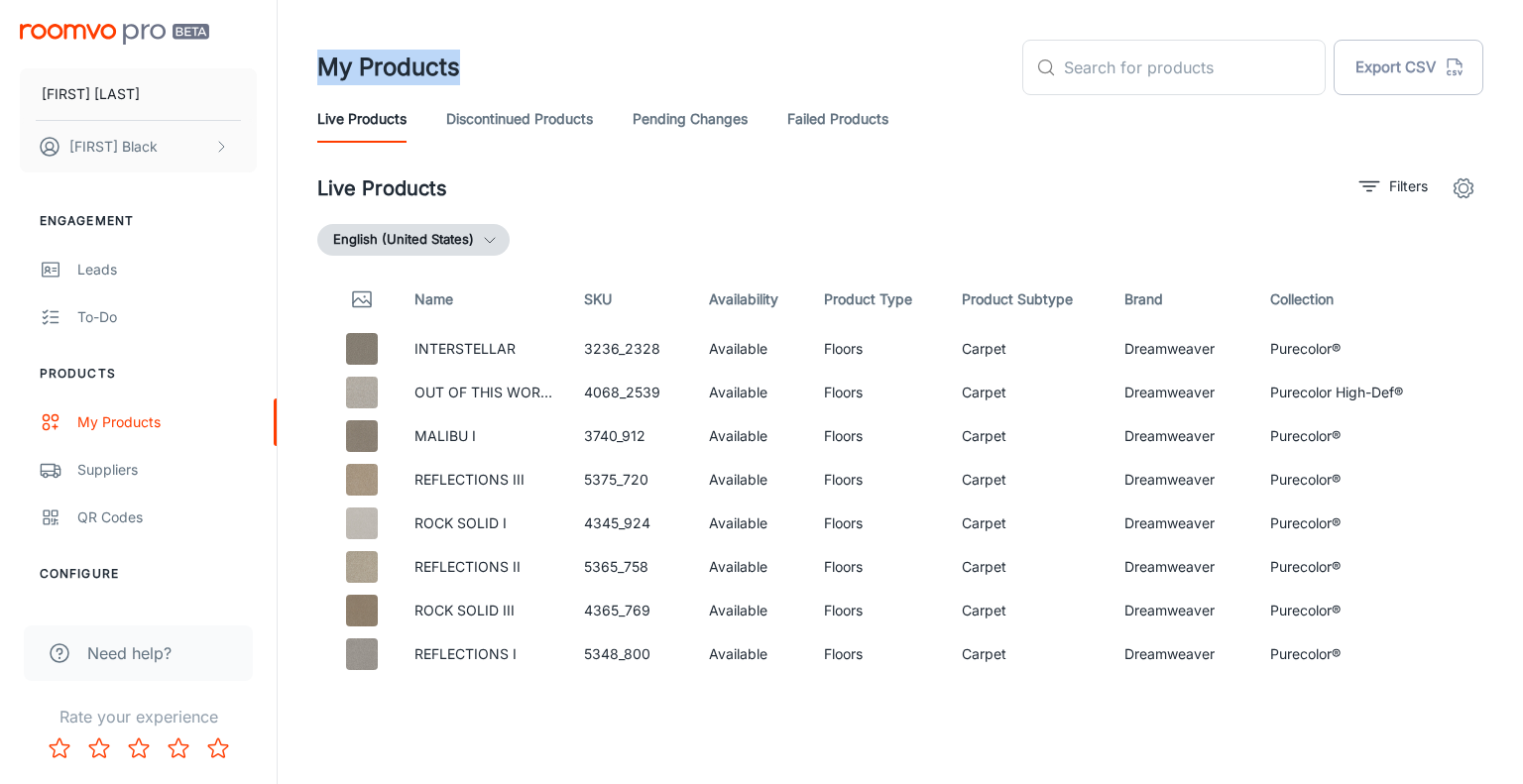 drag, startPoint x: 326, startPoint y: 68, endPoint x: 420, endPoint y: 70, distance: 94.02127 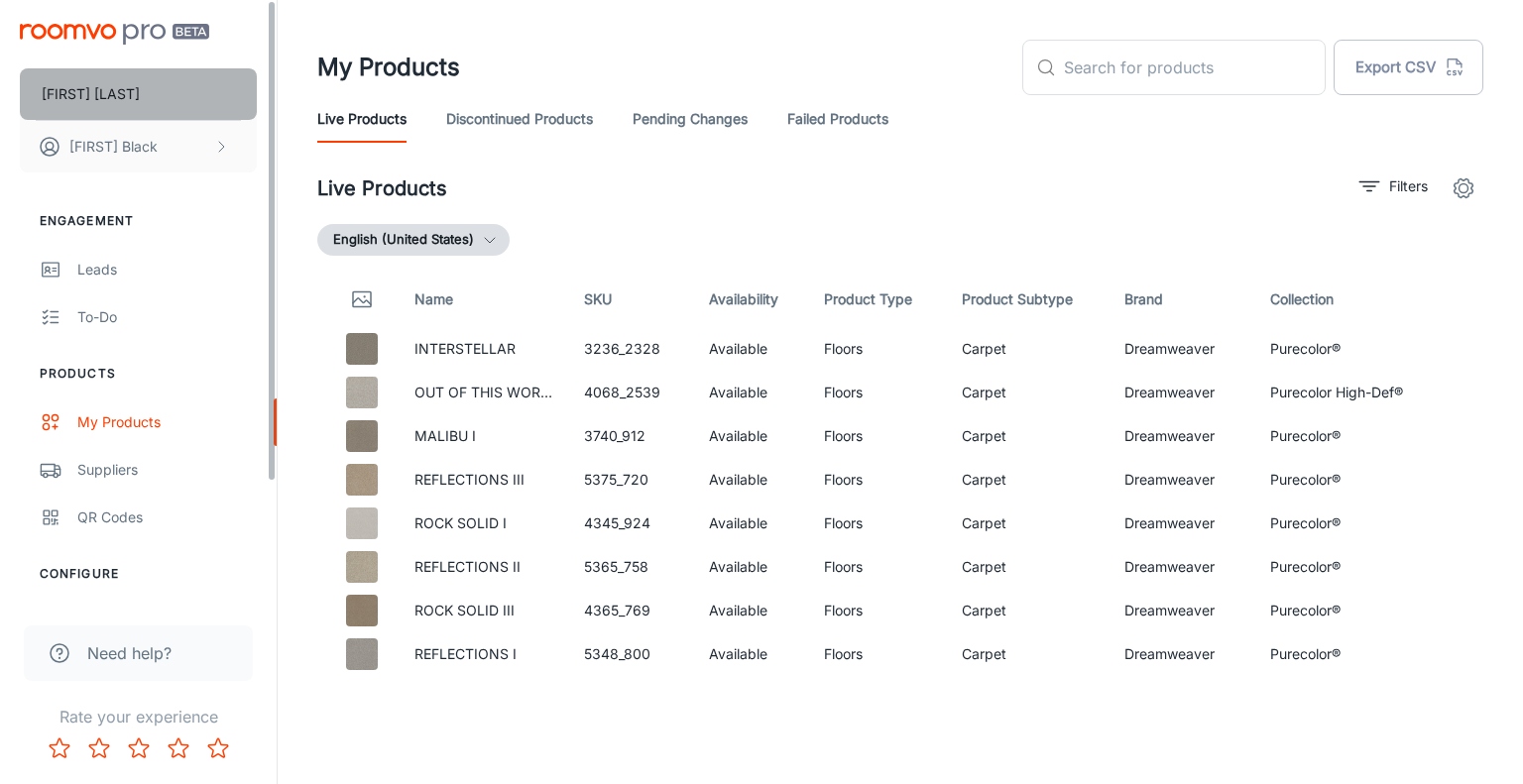 click on "[FIRST] [LAST]" at bounding box center (90, 94) 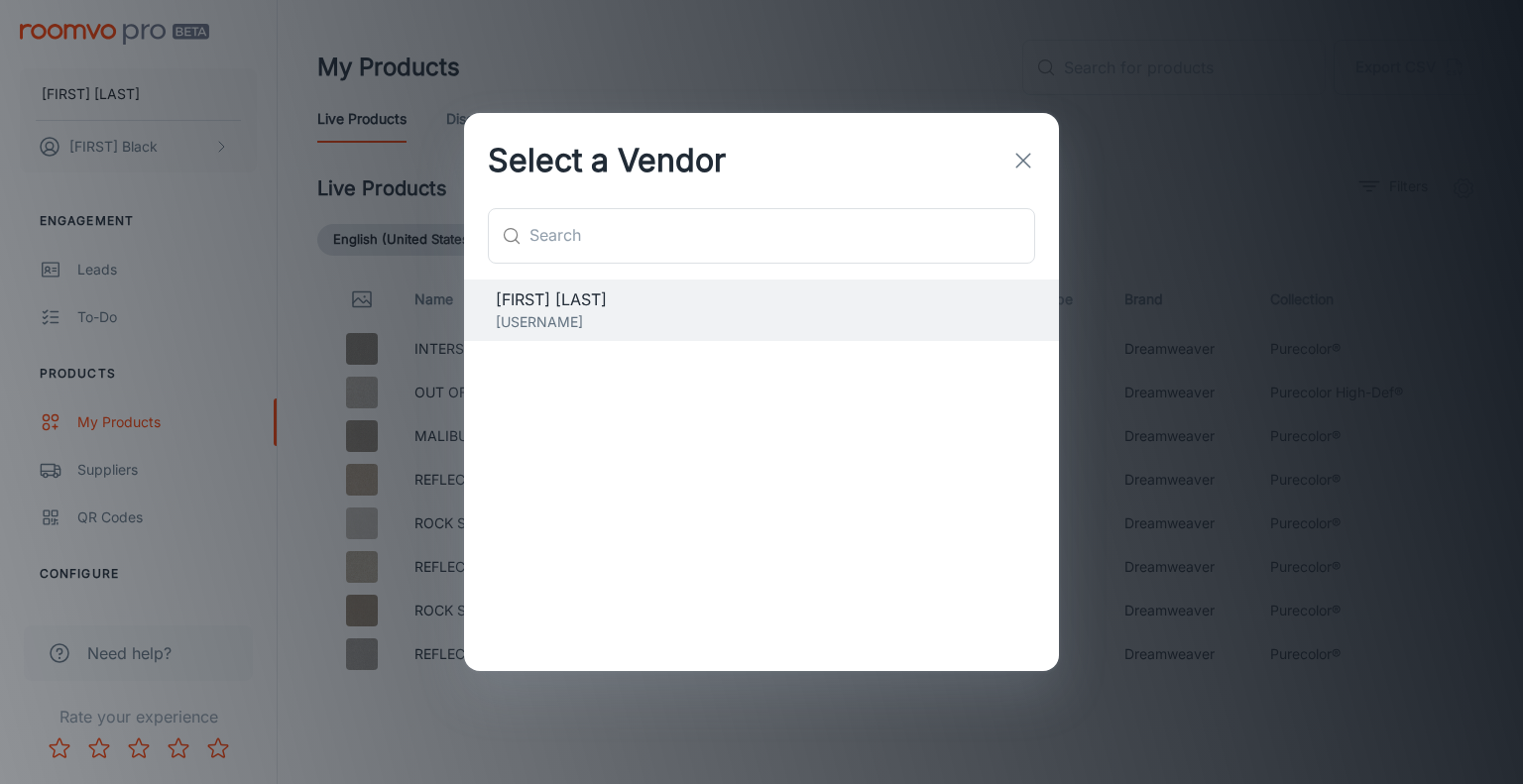 click on "Select a Vendor ​ ​ [FIRST] [LAST] [USERNAME]" at bounding box center (762, 392) 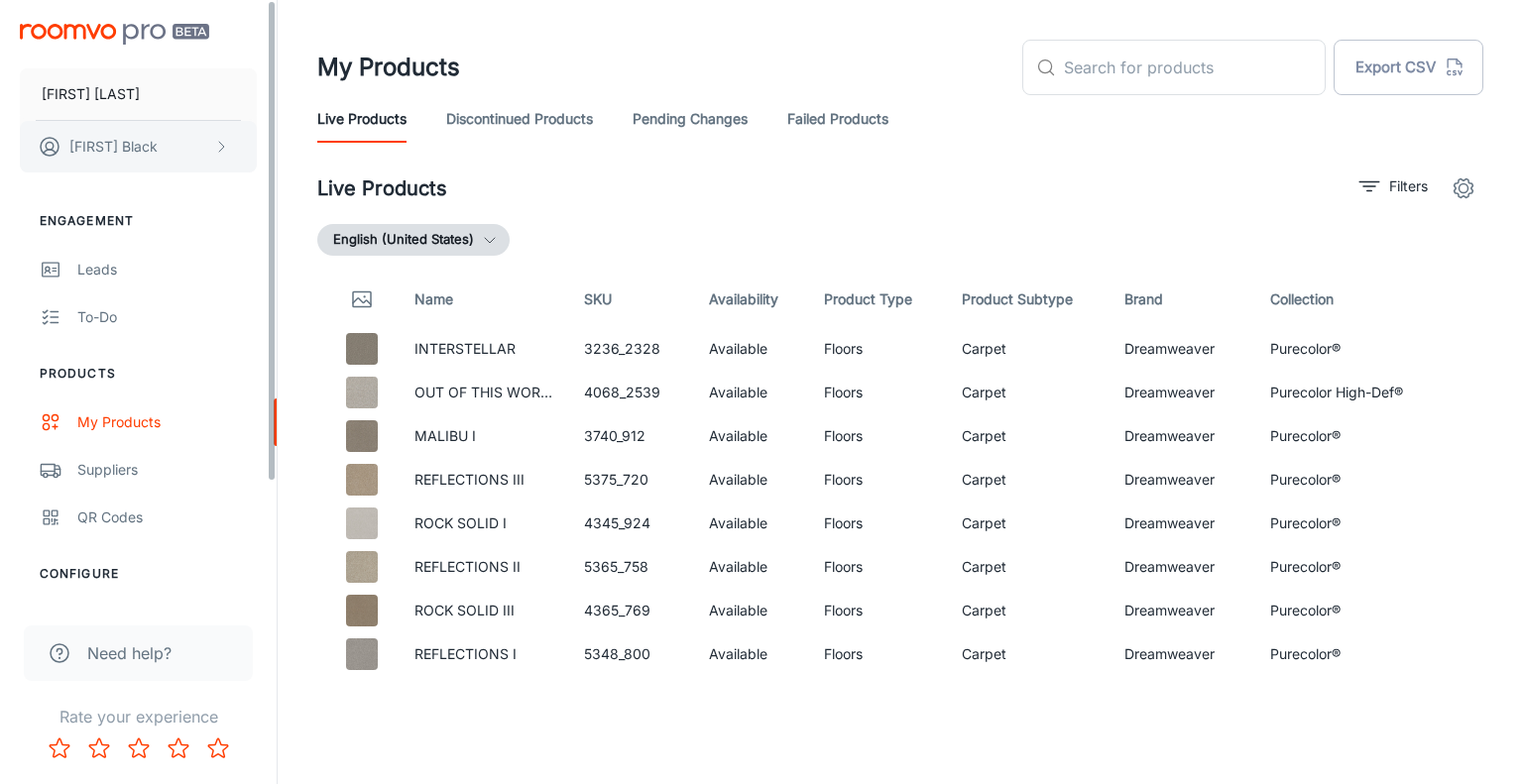 click on "[FIRST]   [LAST]" at bounding box center (113, 147) 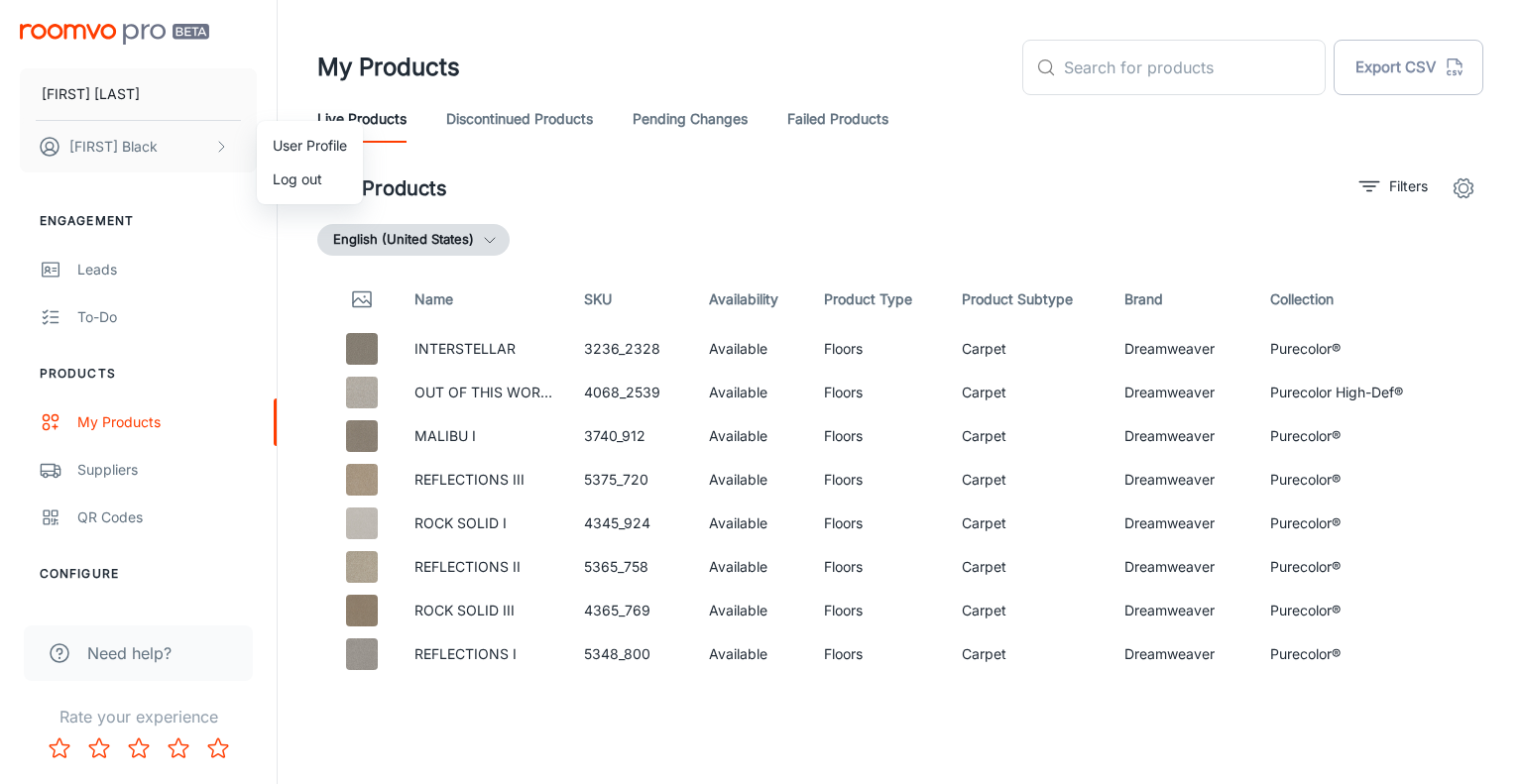 click on "Log out" at bounding box center (309, 179) 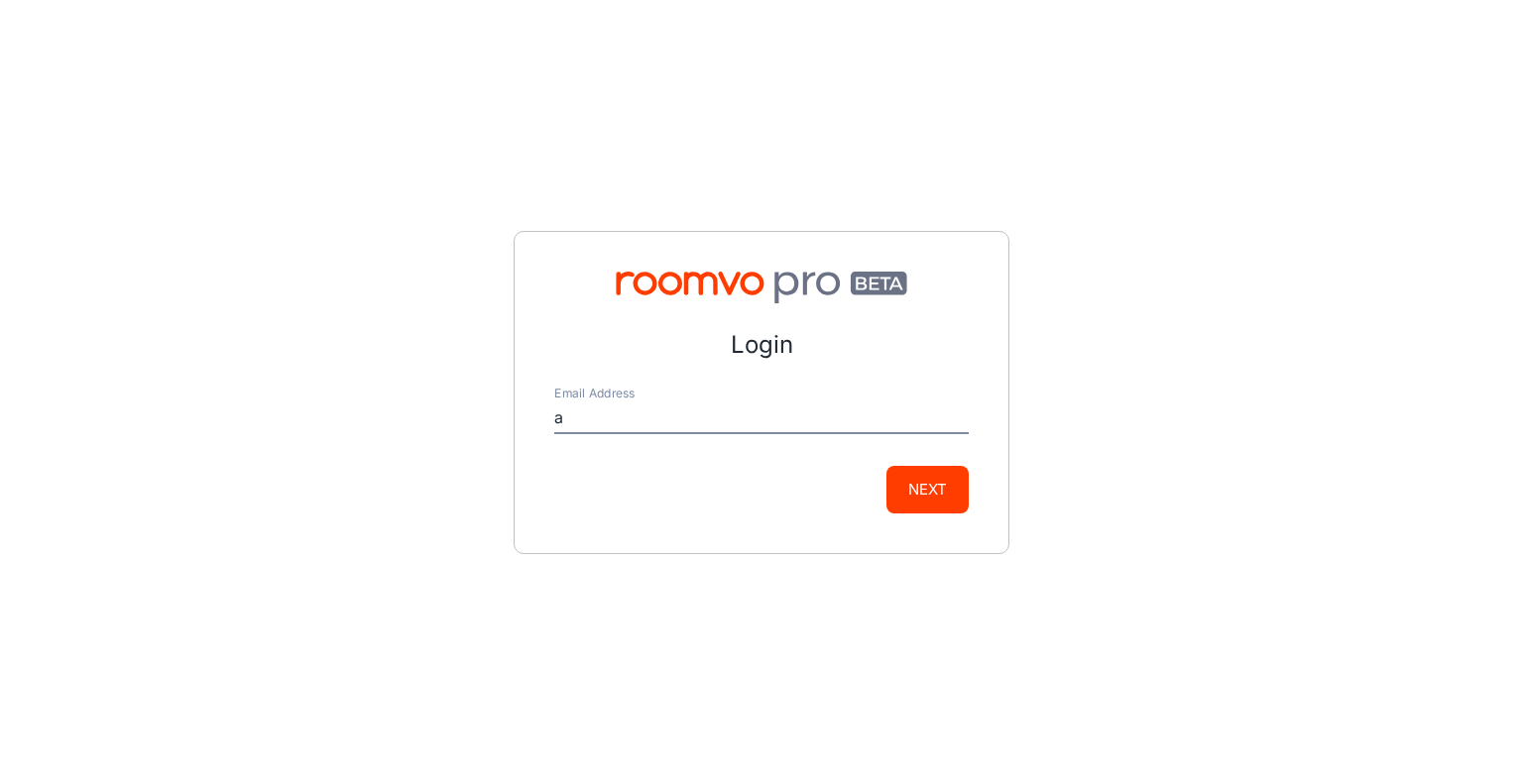 type on "a" 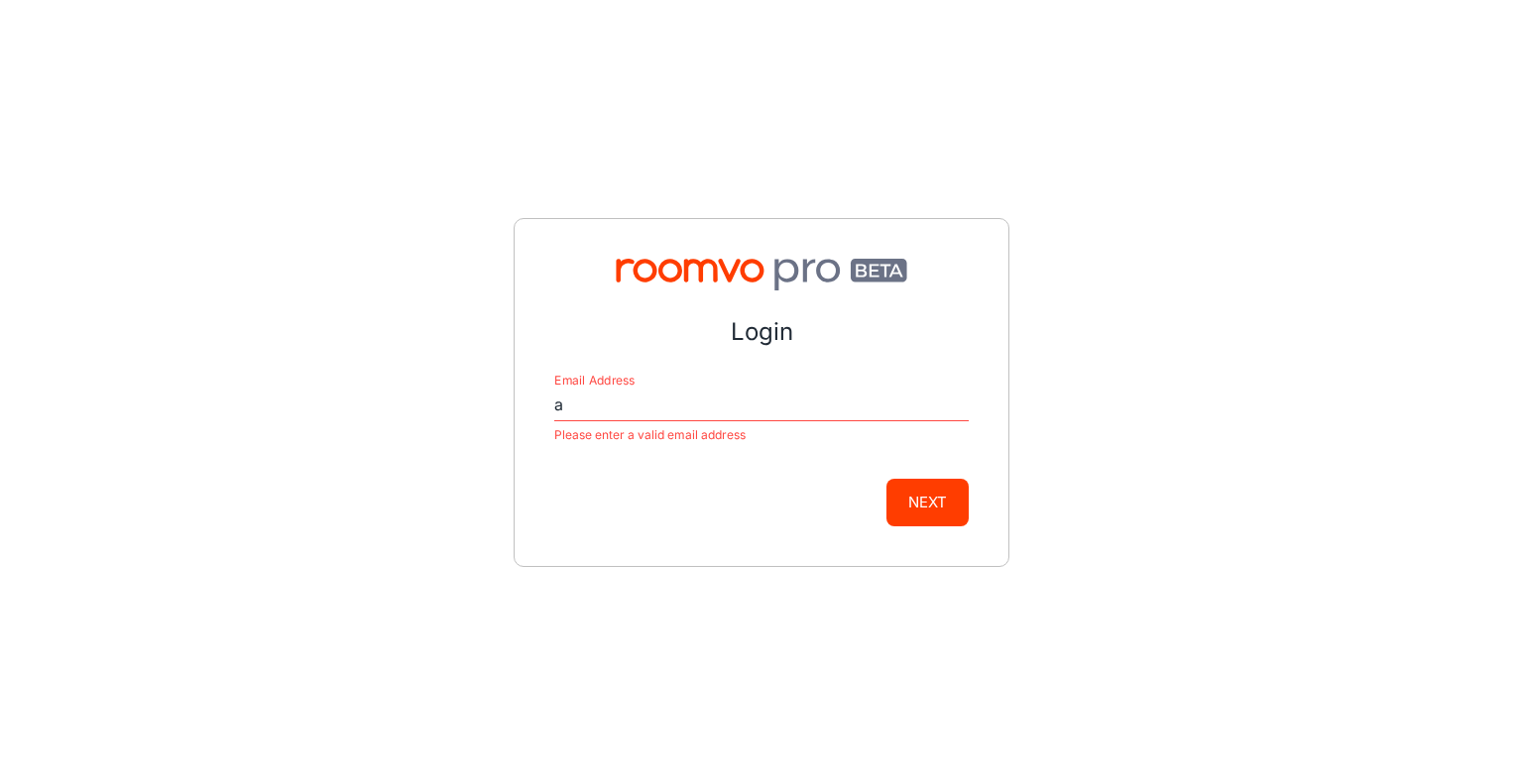 click on "Please enter a valid email address" at bounding box center [762, 435] 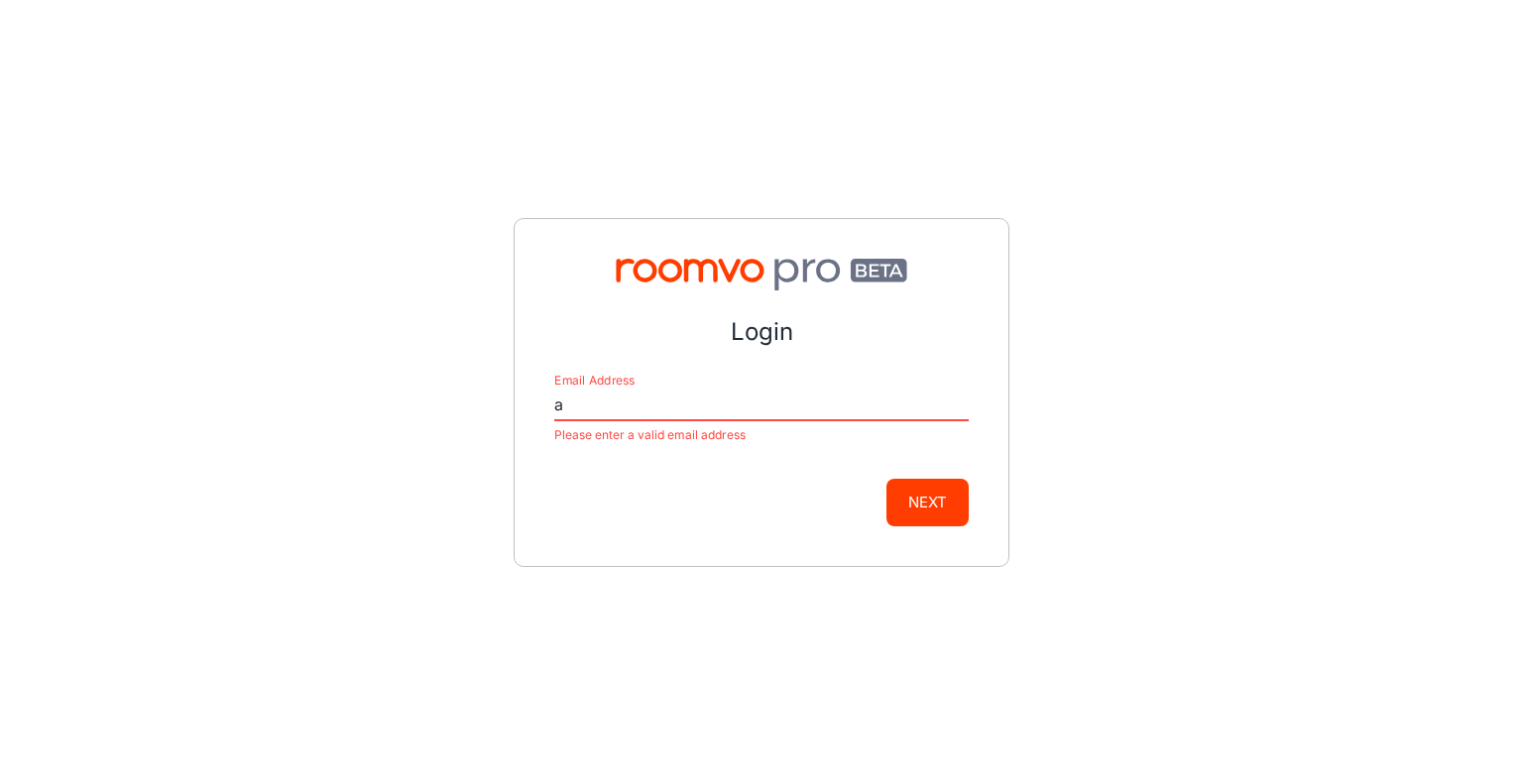click on "a" at bounding box center [762, 405] 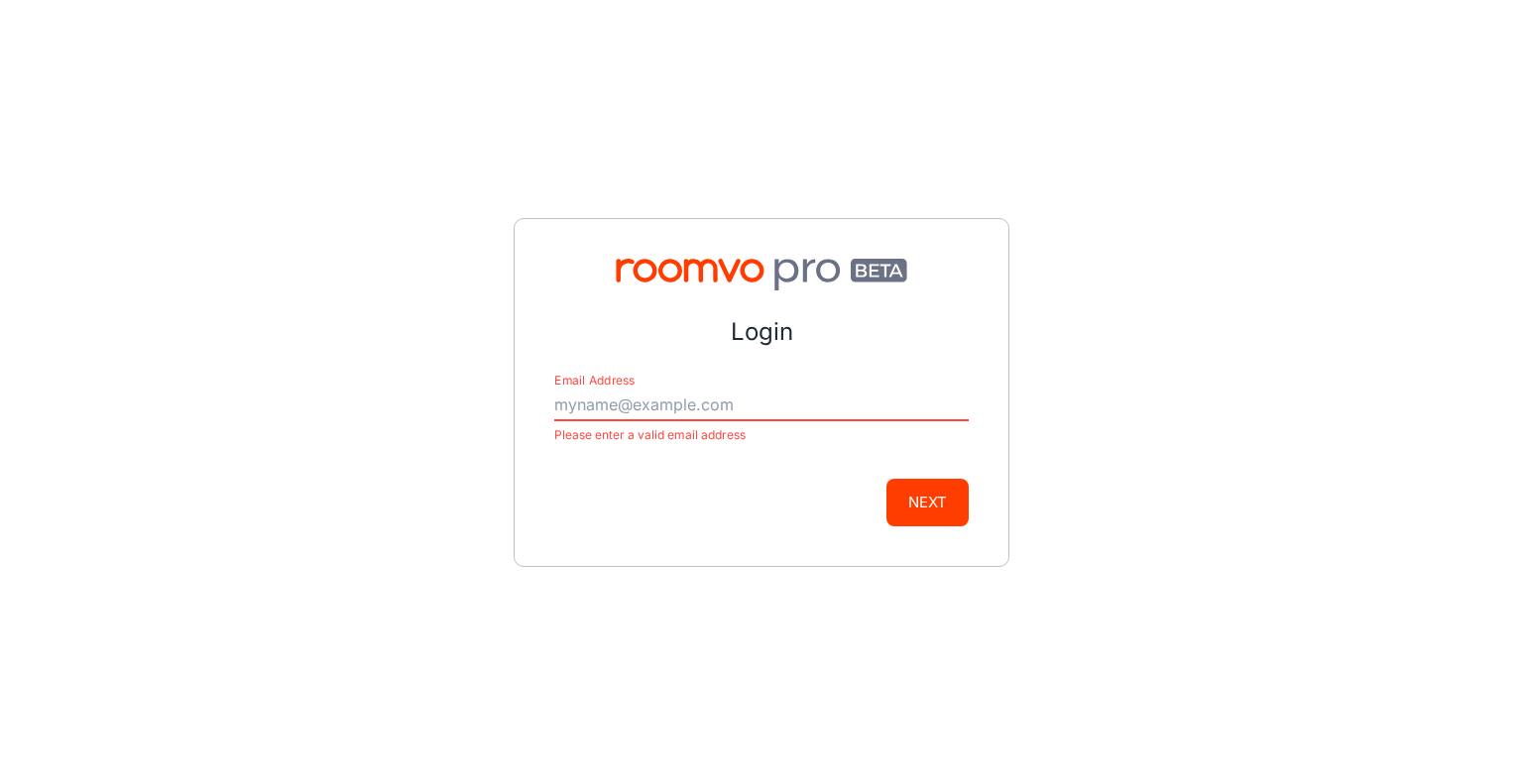 type 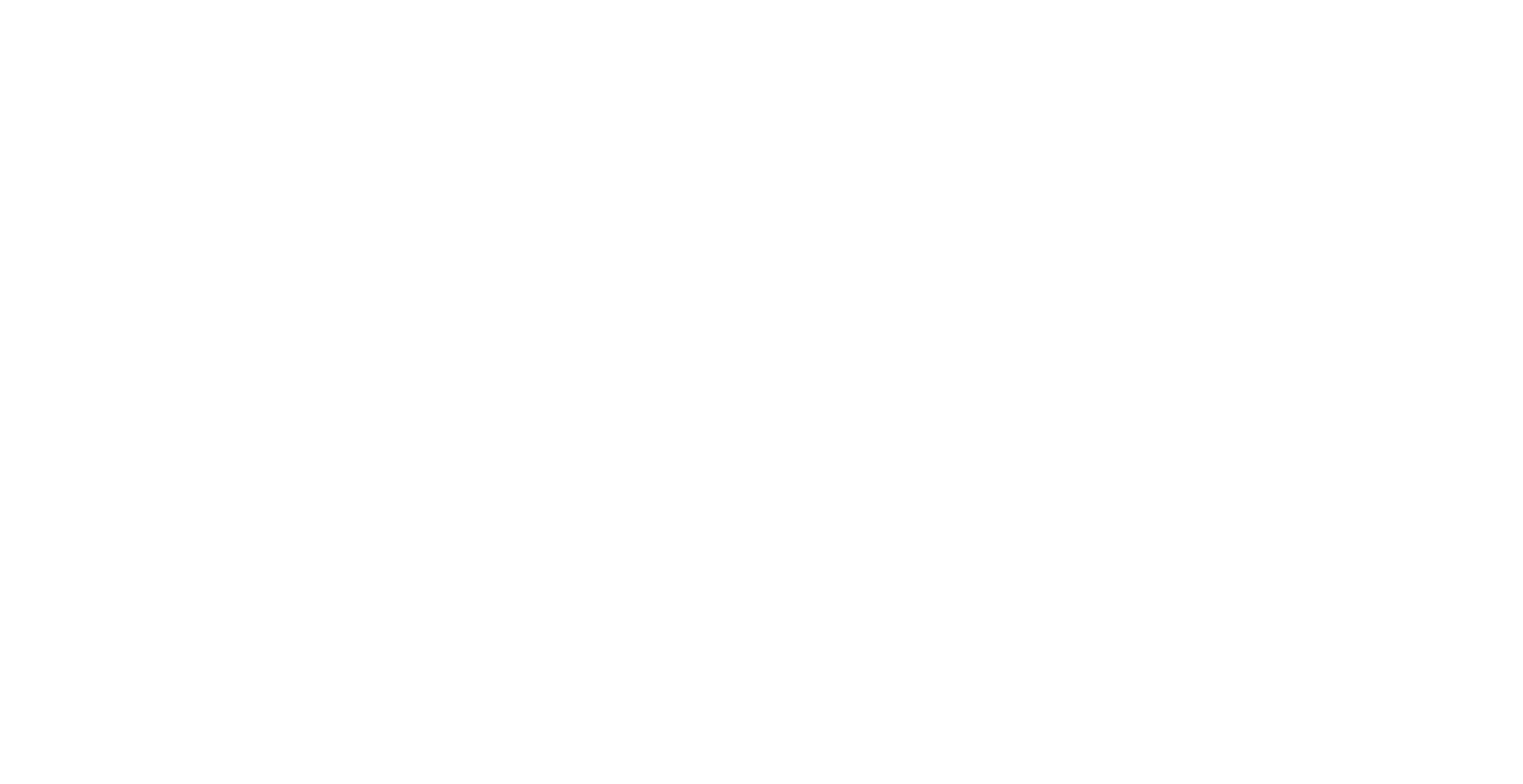 scroll, scrollTop: 0, scrollLeft: 0, axis: both 